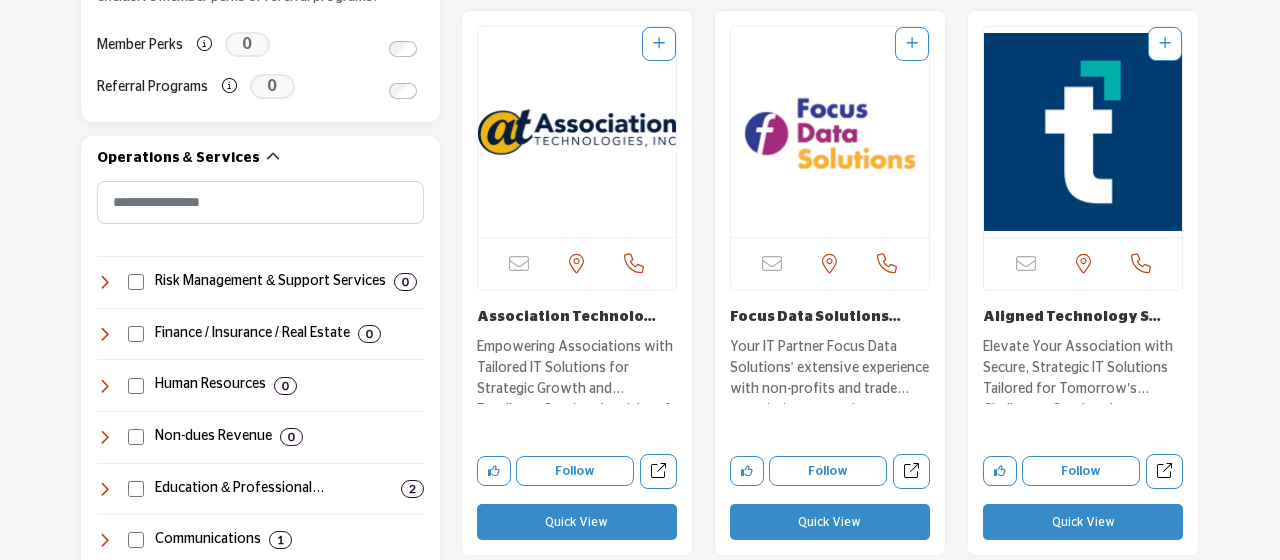 scroll, scrollTop: 848, scrollLeft: 0, axis: vertical 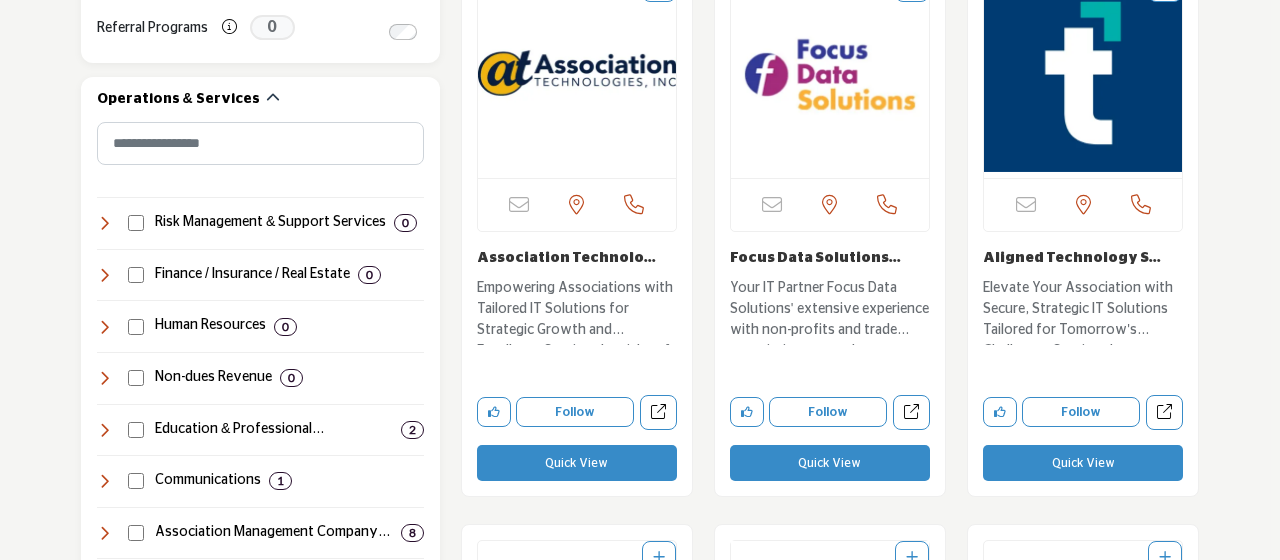 click on "Quick View" at bounding box center [830, 463] 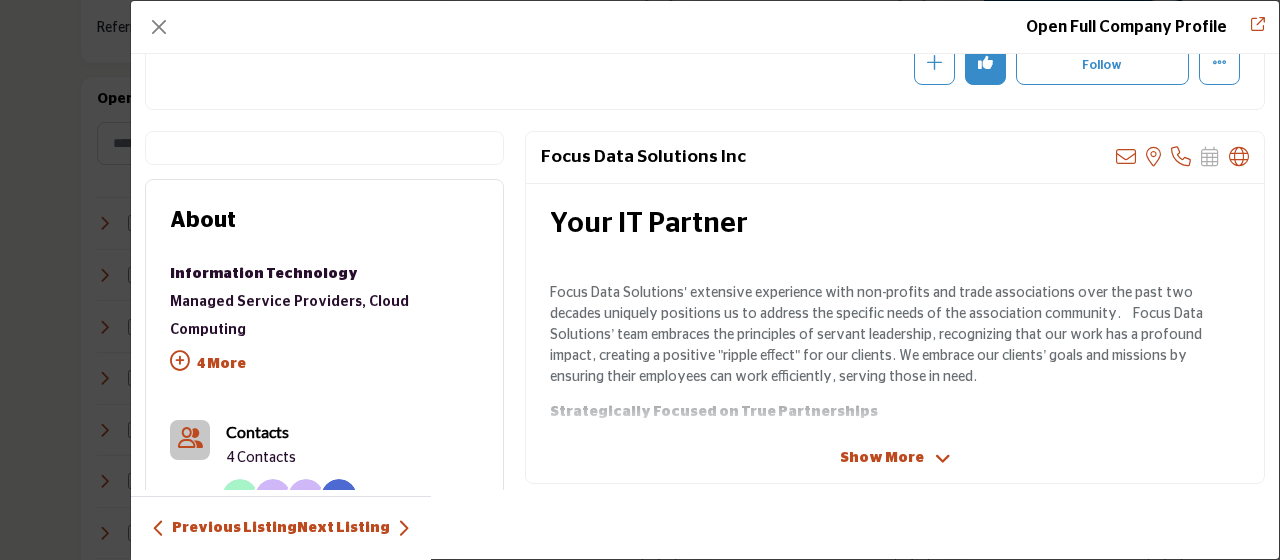 scroll, scrollTop: 368, scrollLeft: 0, axis: vertical 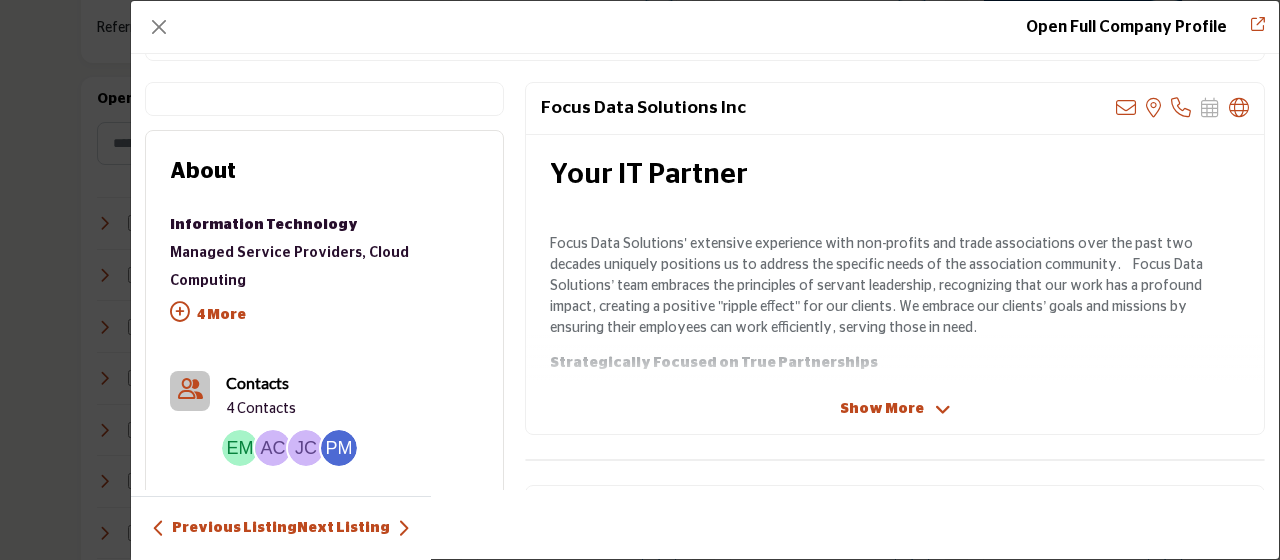 click on "Show More" at bounding box center (882, 409) 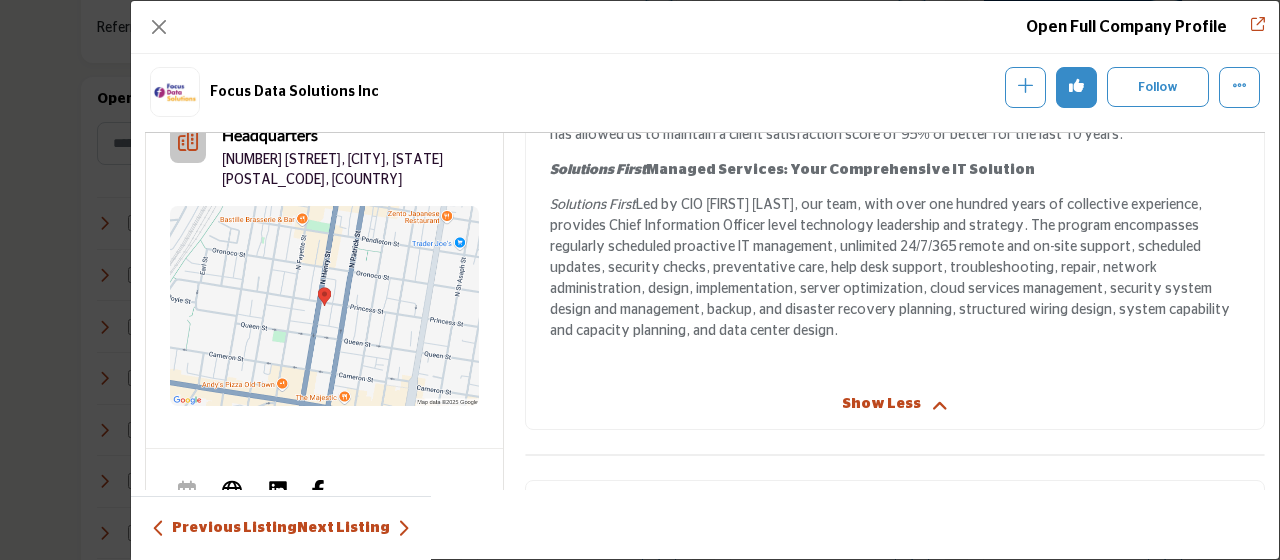 scroll, scrollTop: 0, scrollLeft: 0, axis: both 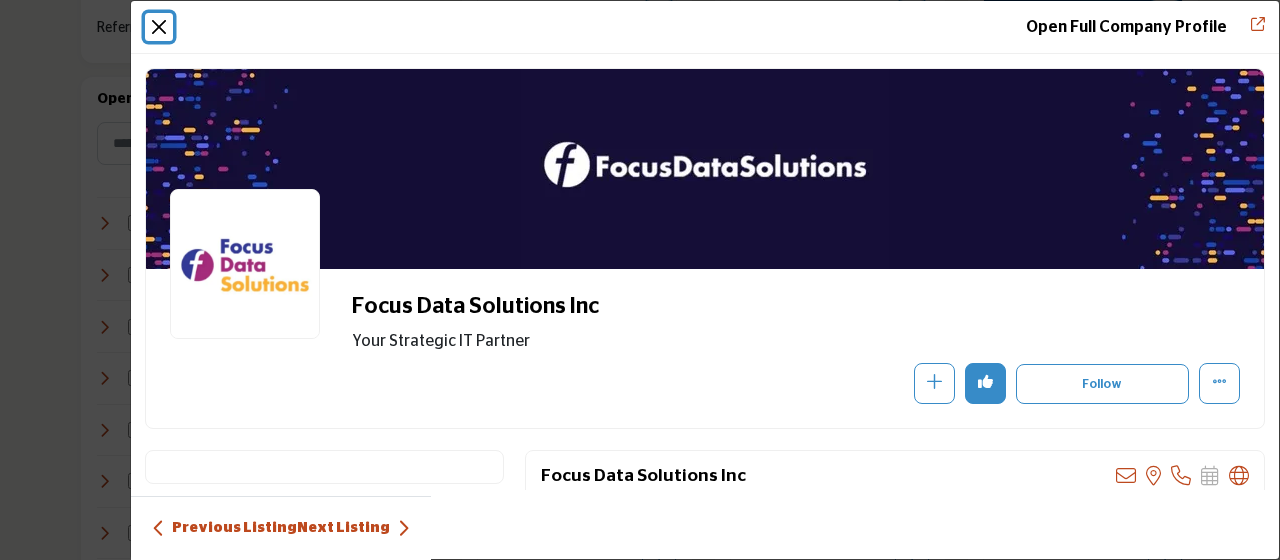 click at bounding box center [159, 27] 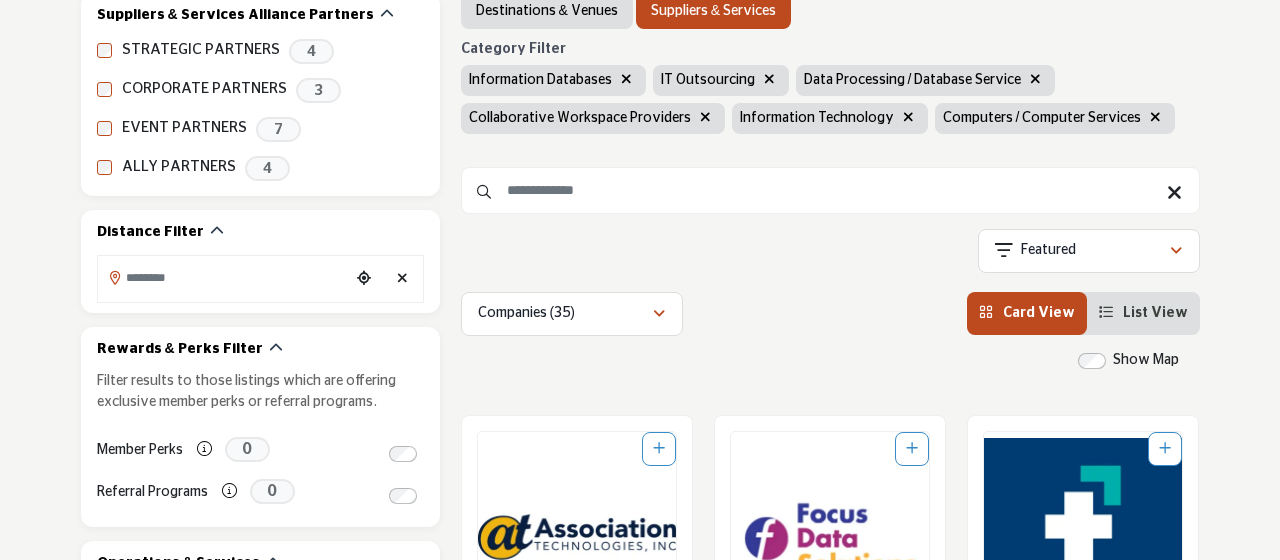 scroll, scrollTop: 424, scrollLeft: 0, axis: vertical 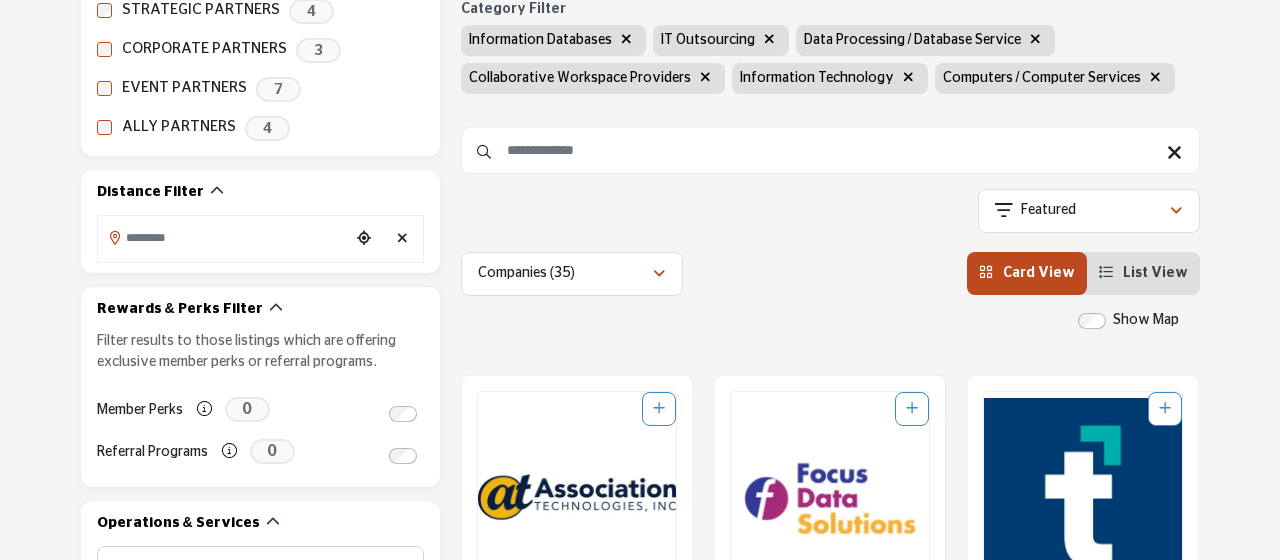 click at bounding box center (705, 77) 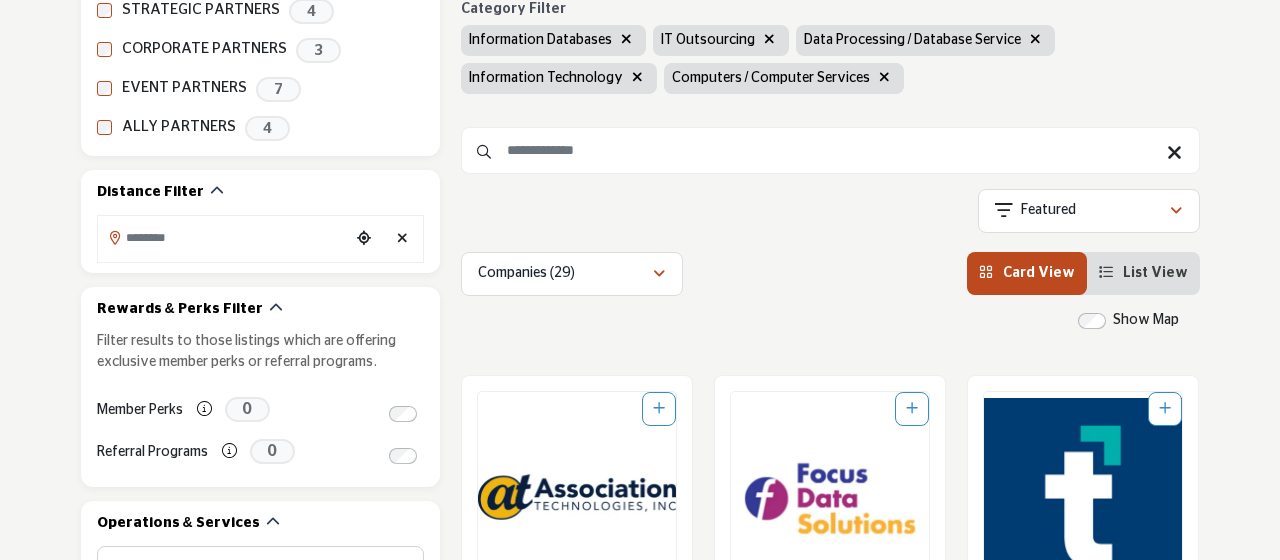 scroll, scrollTop: 424, scrollLeft: 0, axis: vertical 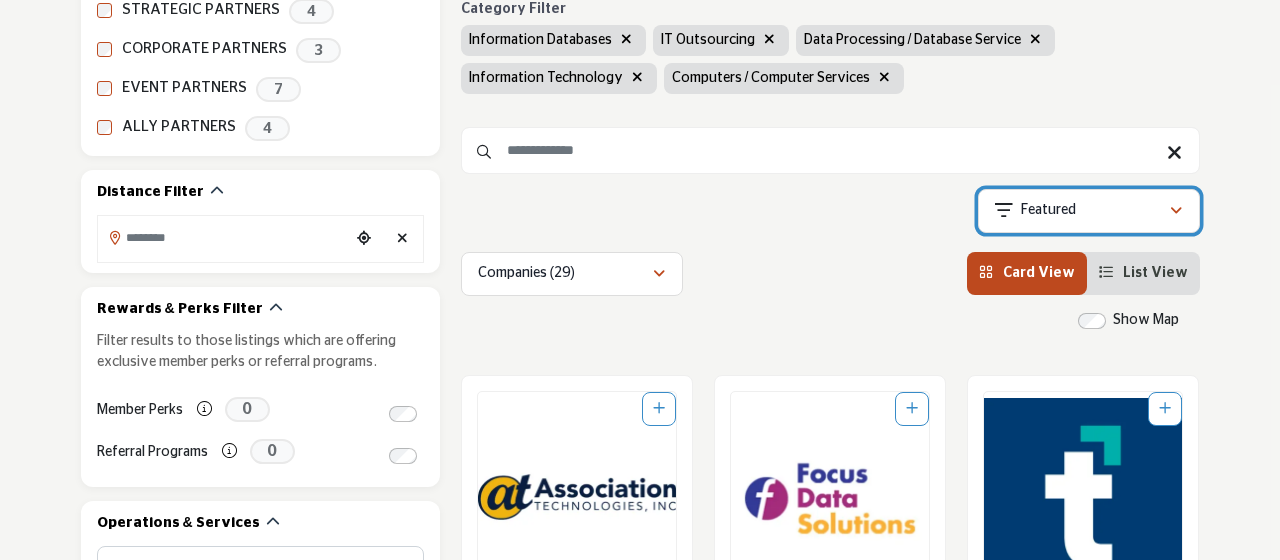 click at bounding box center [1176, 211] 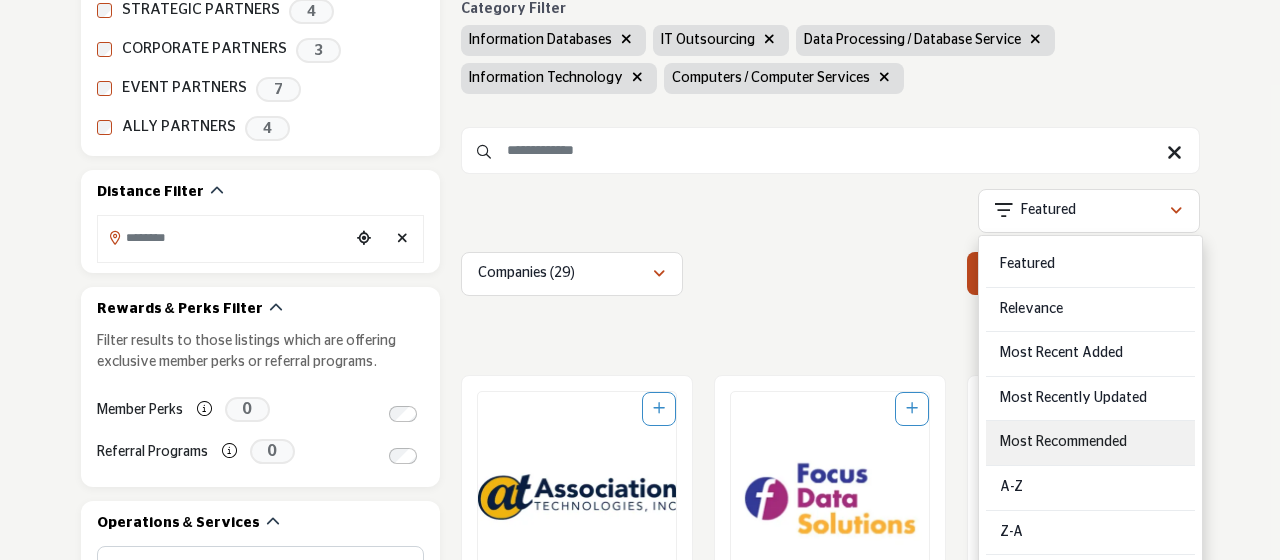 click on "Most Recommended" at bounding box center [1090, 443] 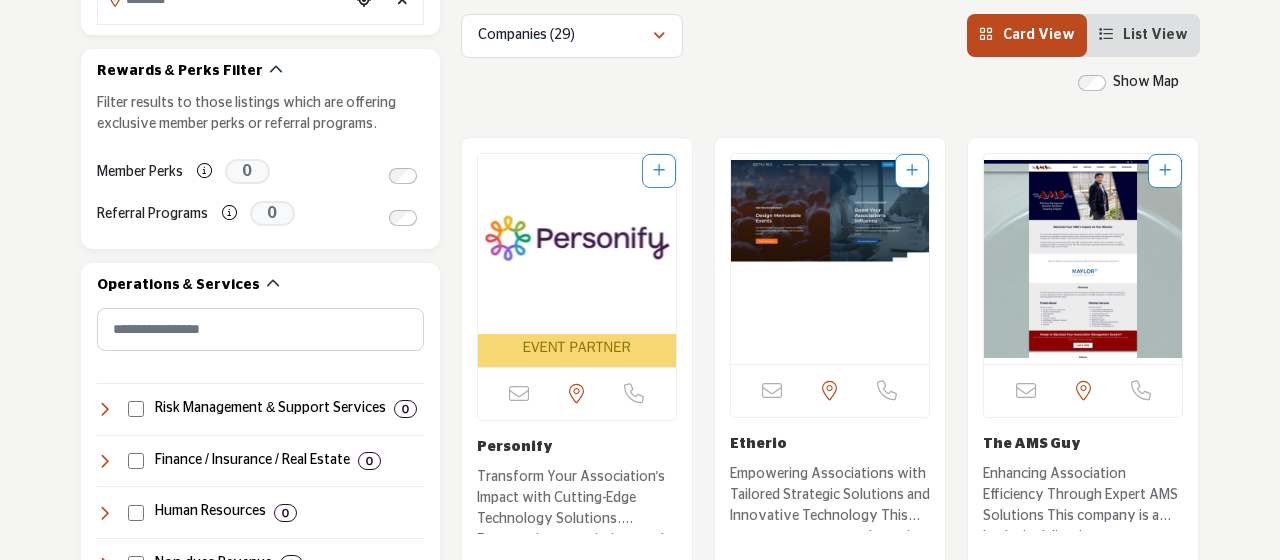 scroll, scrollTop: 848, scrollLeft: 0, axis: vertical 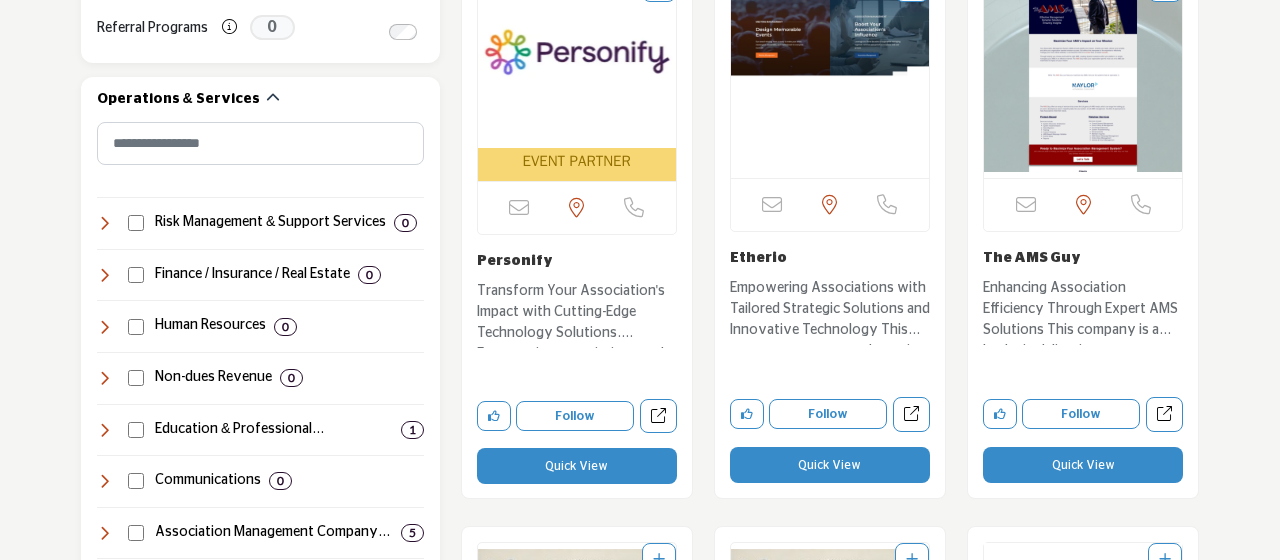 click on "Quick View" at bounding box center [830, 465] 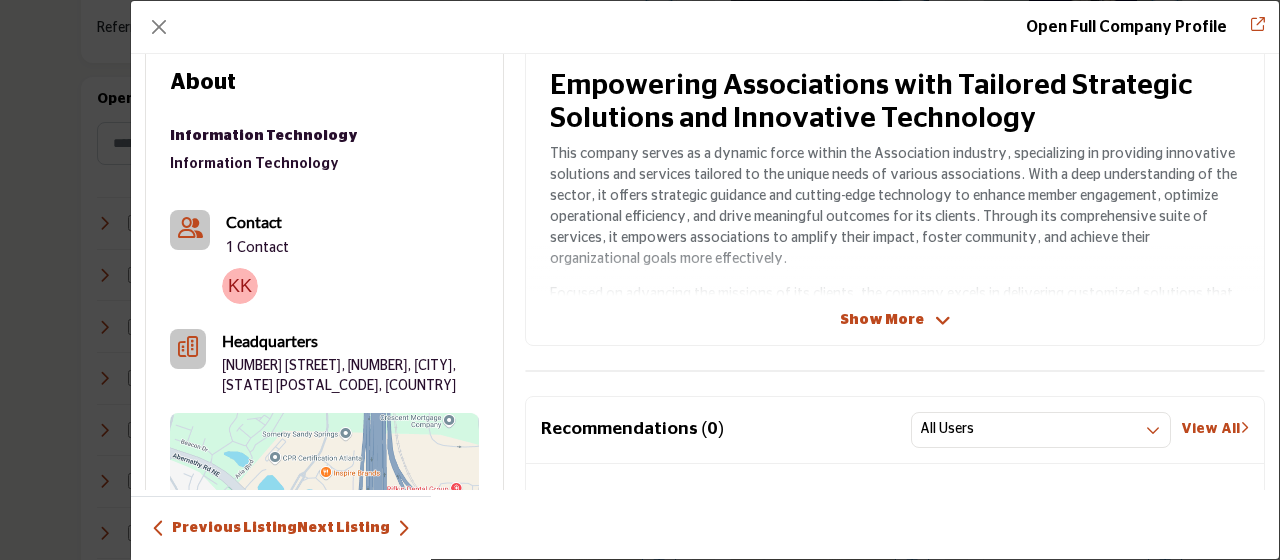 scroll, scrollTop: 449, scrollLeft: 0, axis: vertical 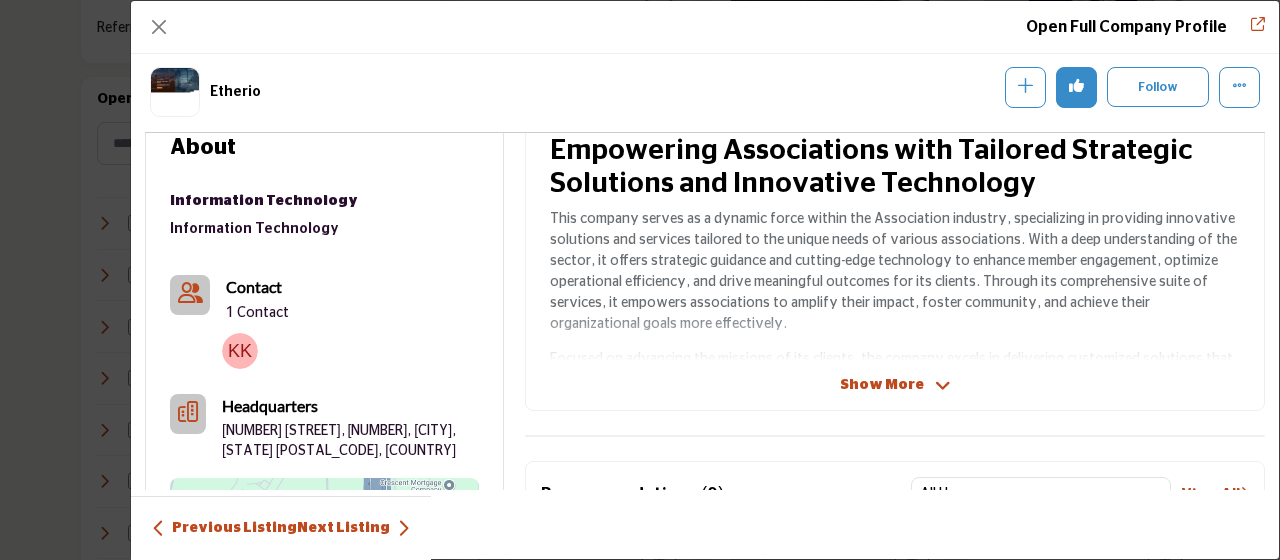 click on "Show More" at bounding box center [882, 385] 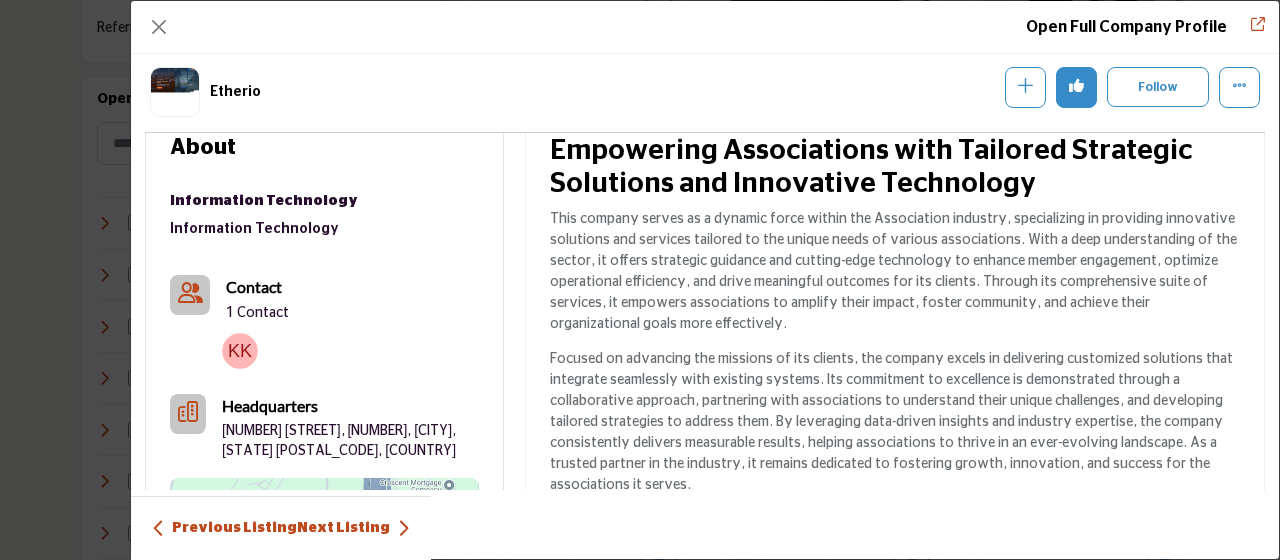 scroll, scrollTop: 0, scrollLeft: 0, axis: both 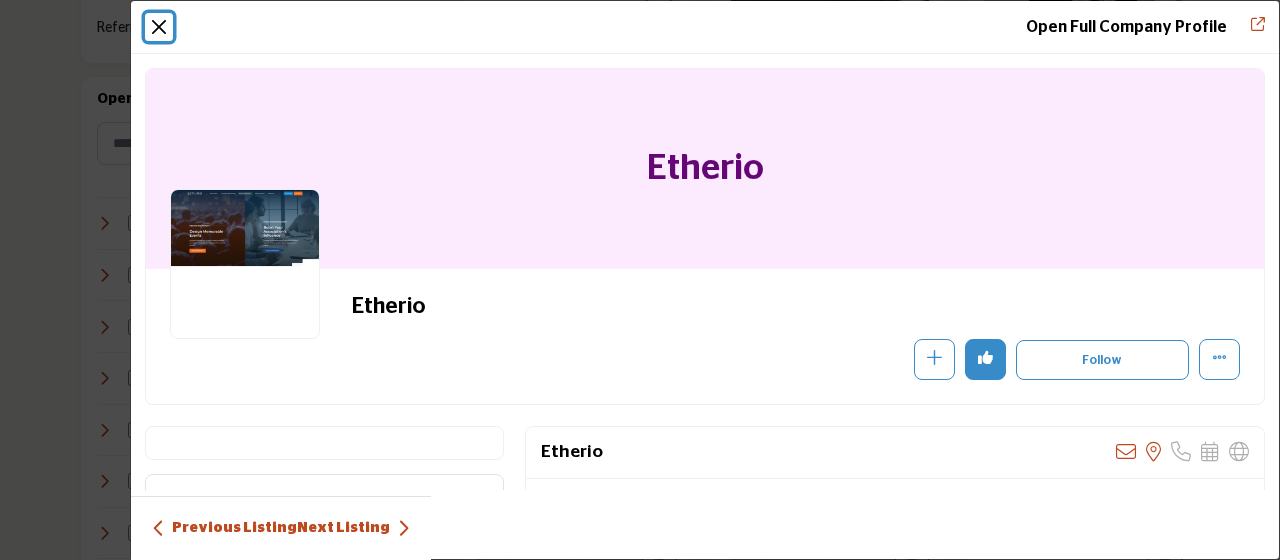 click at bounding box center (159, 27) 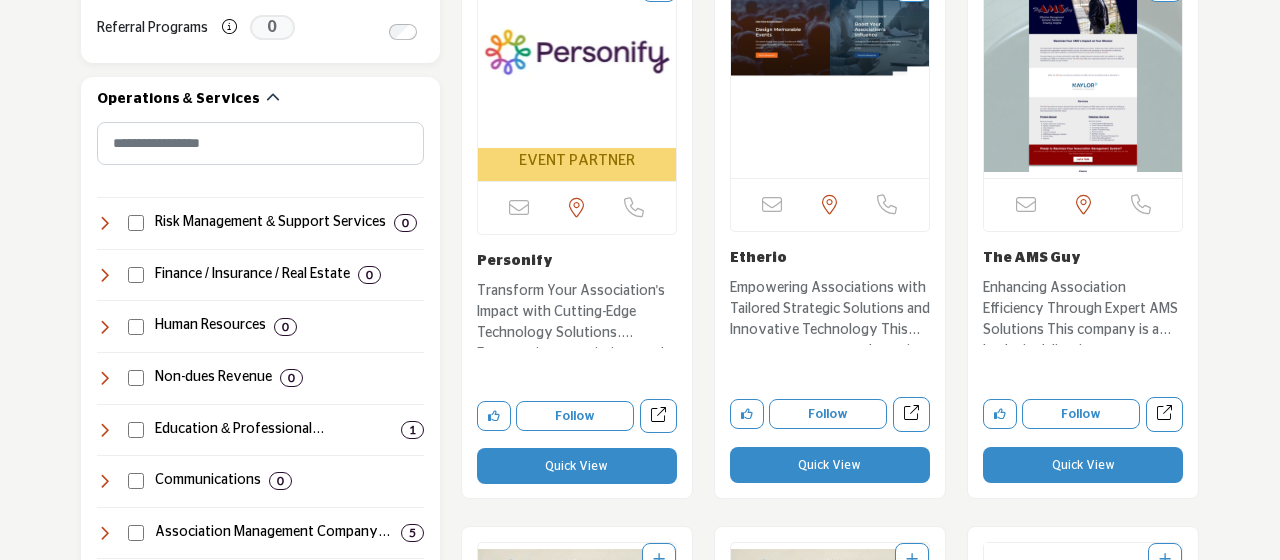 click on "Quick View" at bounding box center (1083, 465) 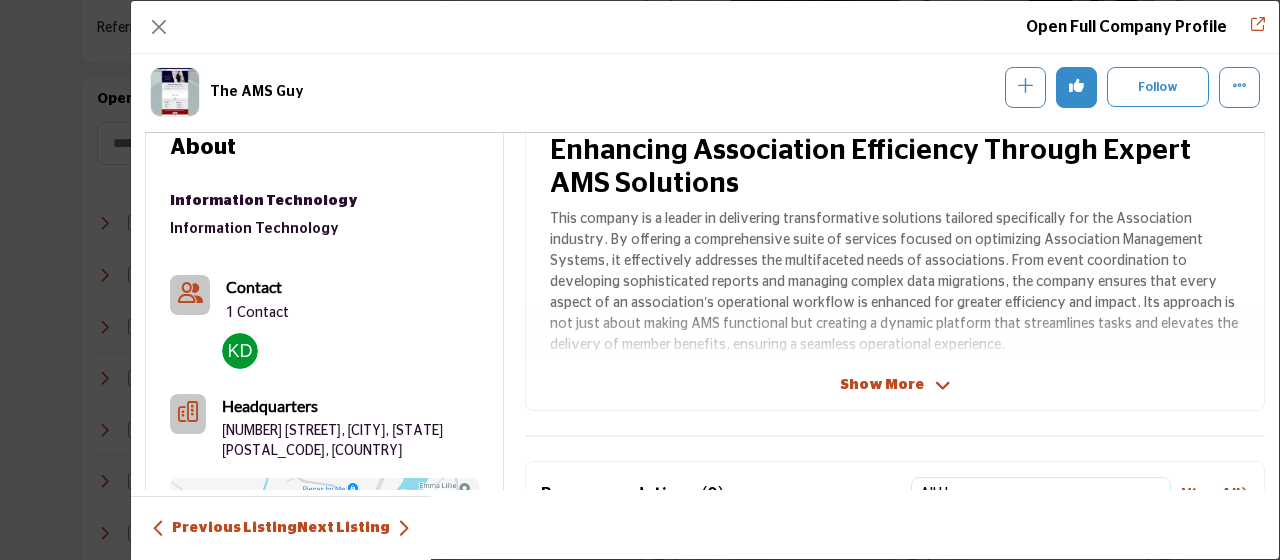 scroll, scrollTop: 571, scrollLeft: 0, axis: vertical 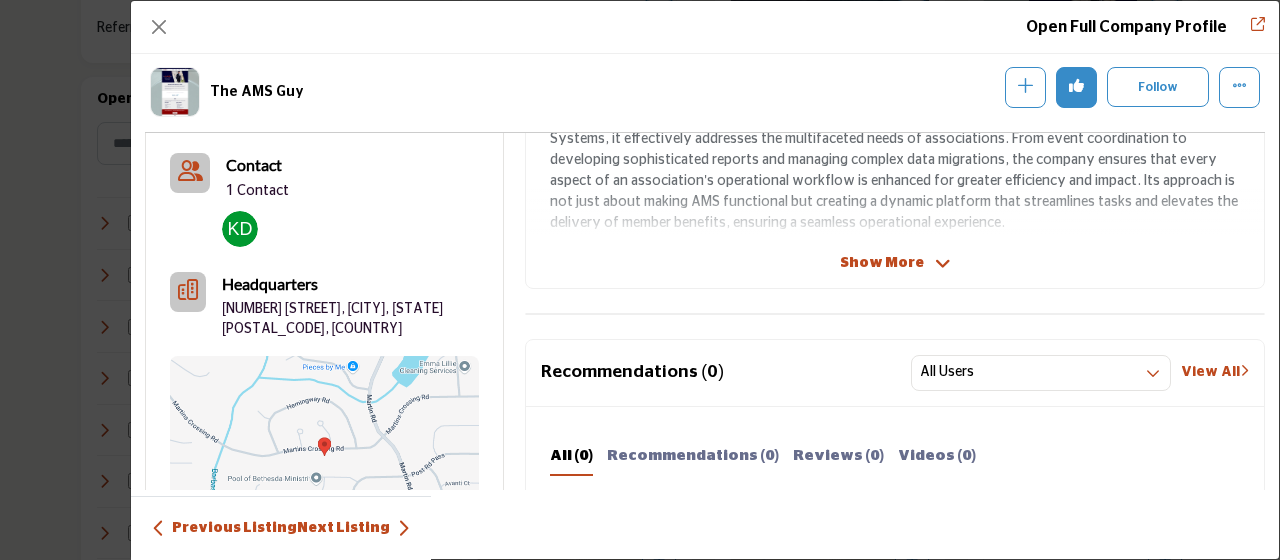 click on "Show More" at bounding box center [882, 263] 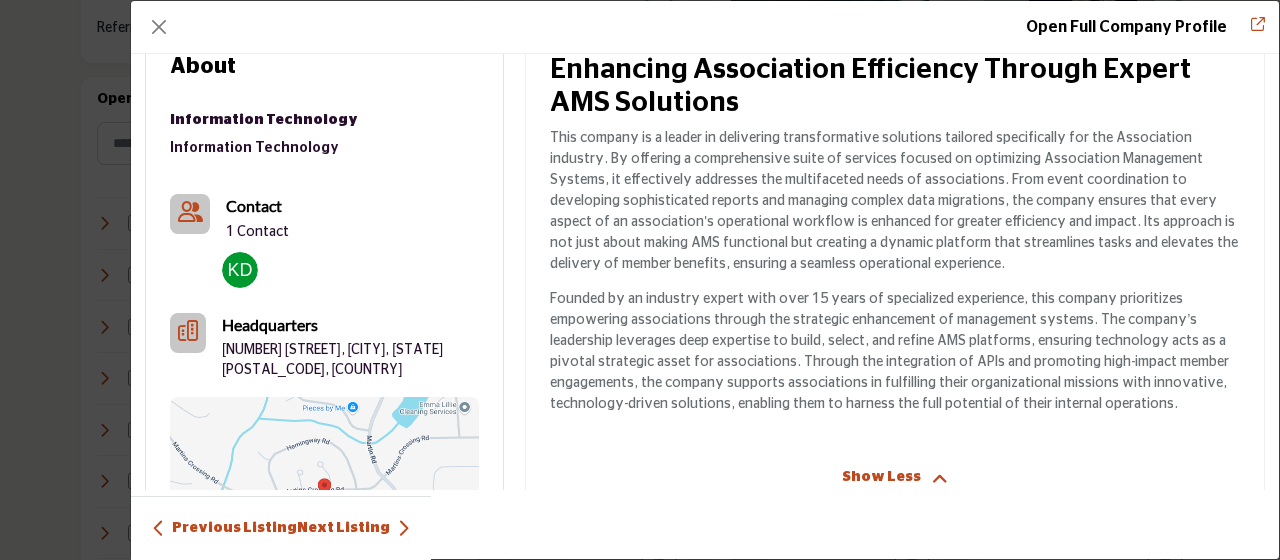 scroll, scrollTop: 0, scrollLeft: 0, axis: both 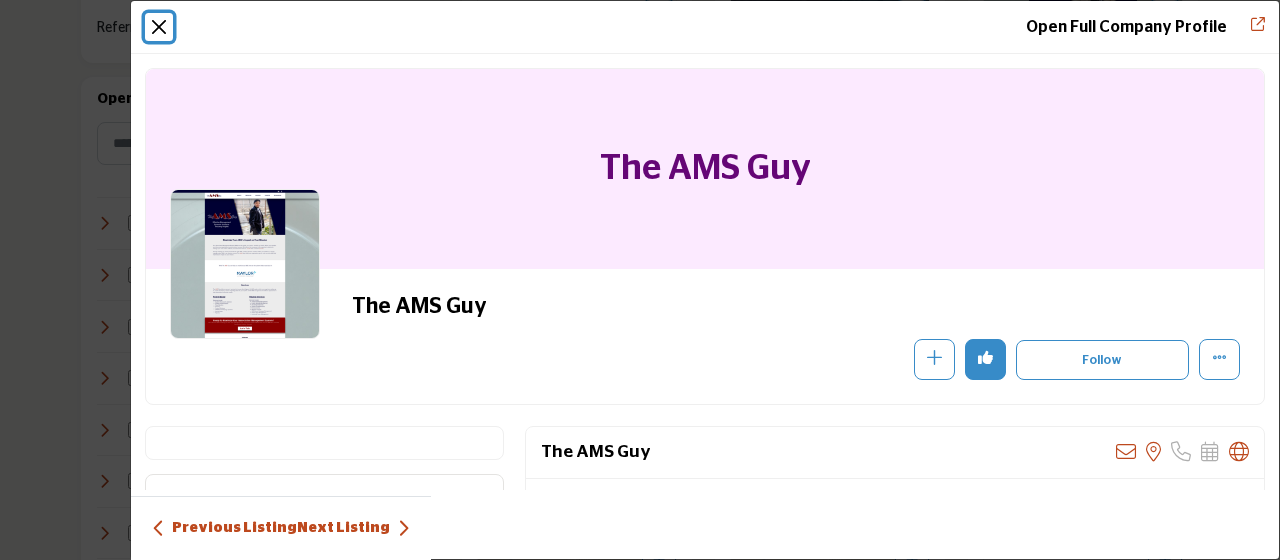 click at bounding box center [159, 27] 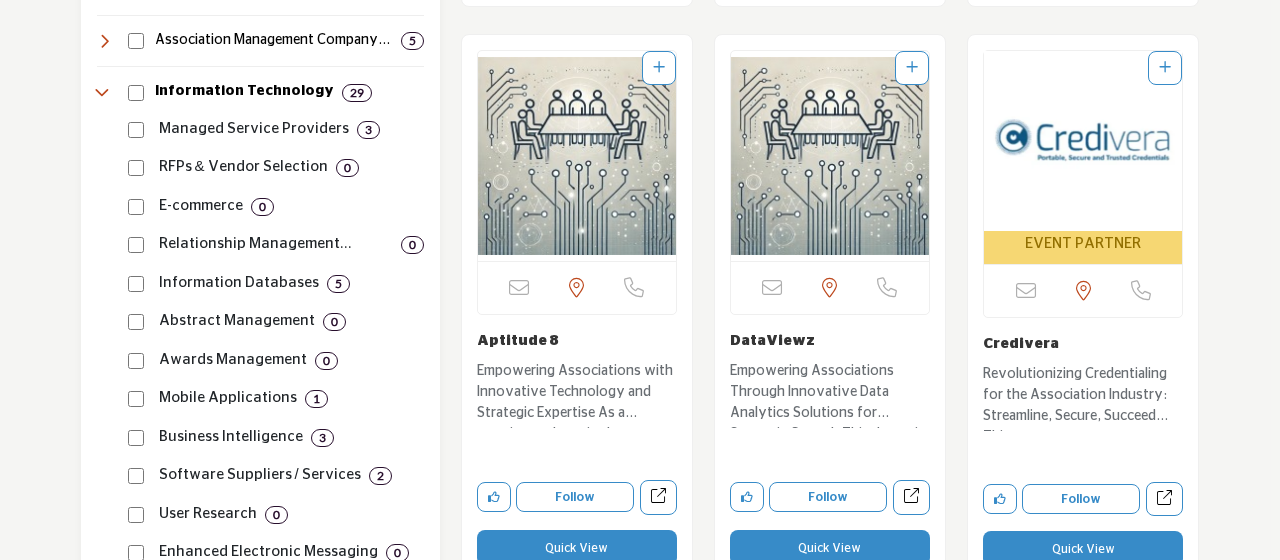 scroll, scrollTop: 1413, scrollLeft: 0, axis: vertical 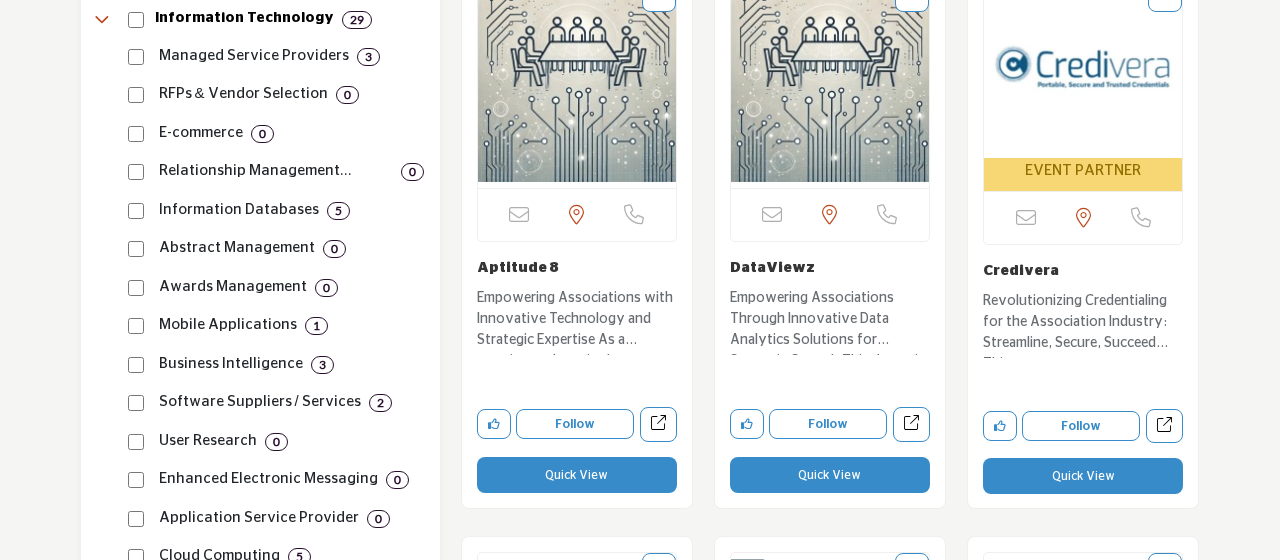 click on "Quick View" at bounding box center (577, 475) 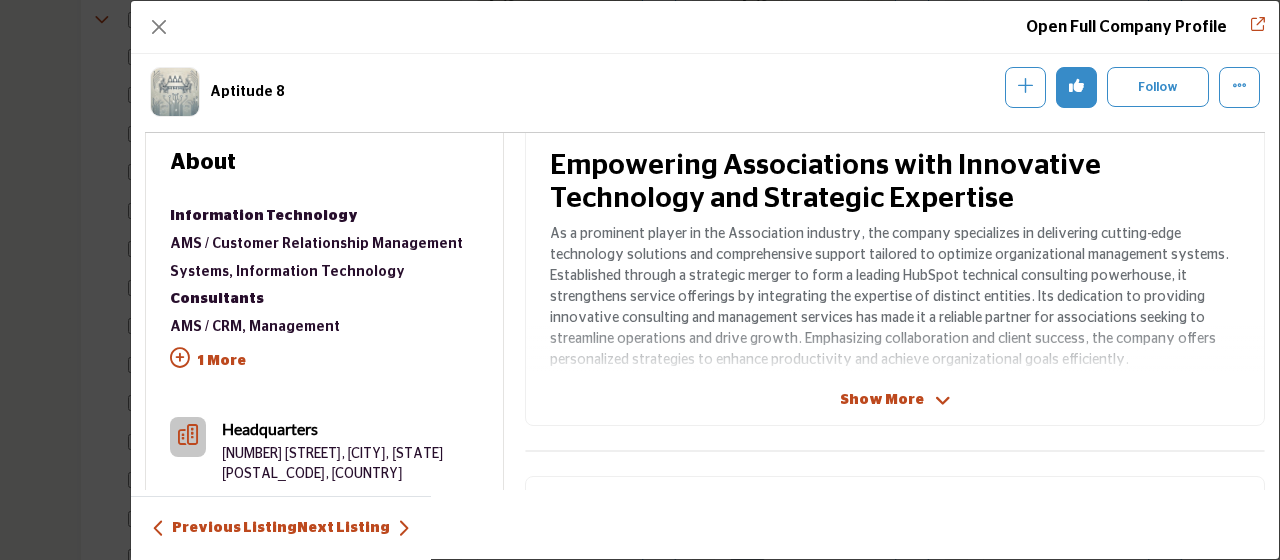 scroll, scrollTop: 449, scrollLeft: 0, axis: vertical 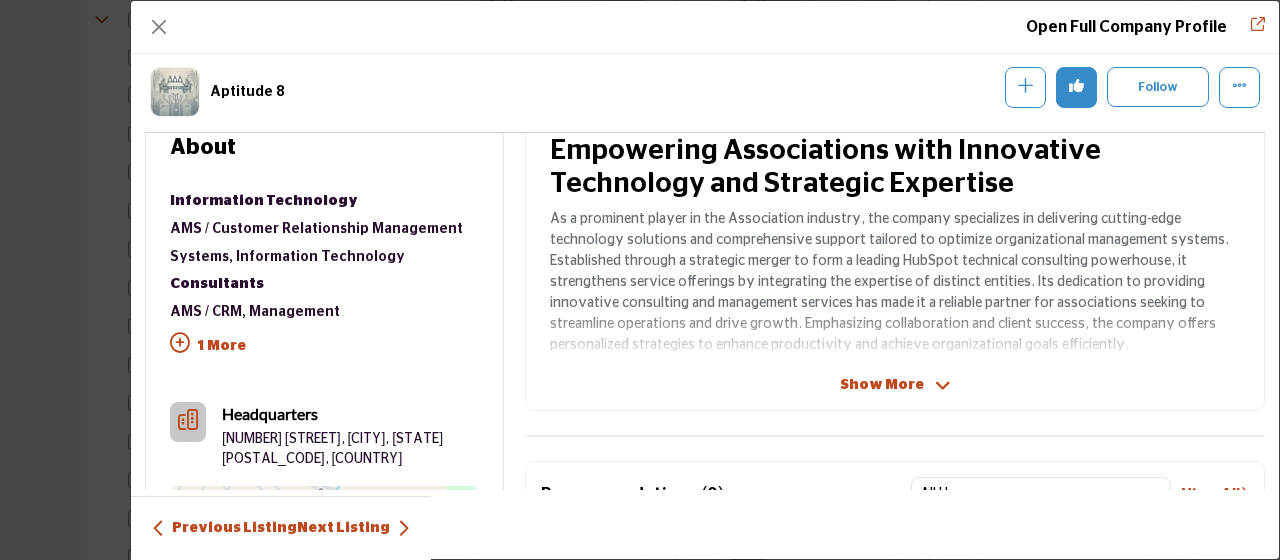 click on "Show More" at bounding box center (882, 385) 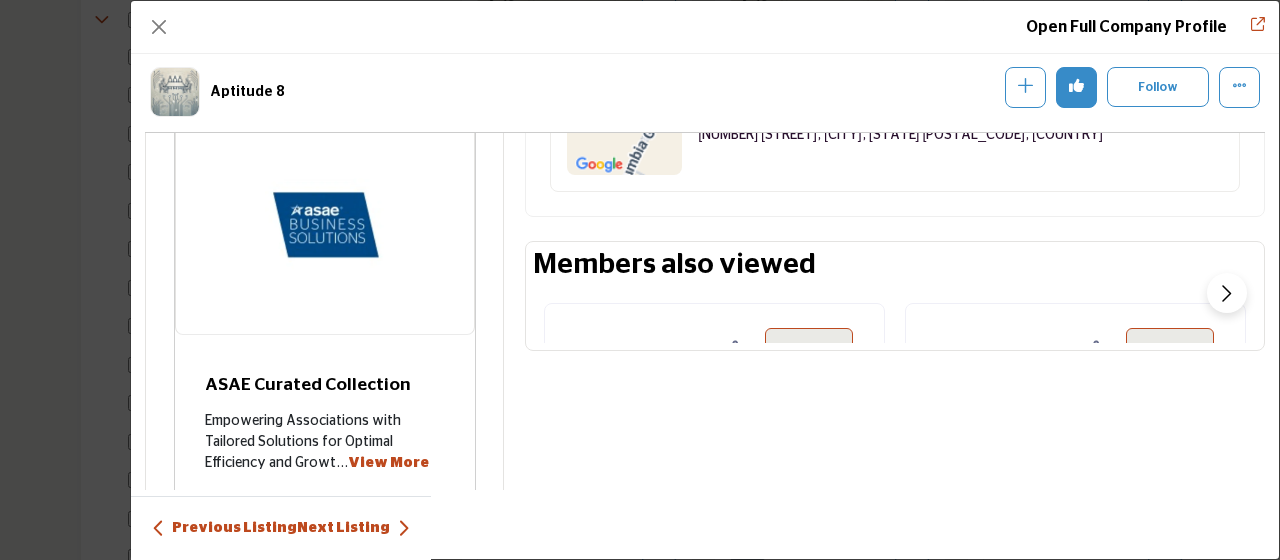 scroll, scrollTop: 1798, scrollLeft: 0, axis: vertical 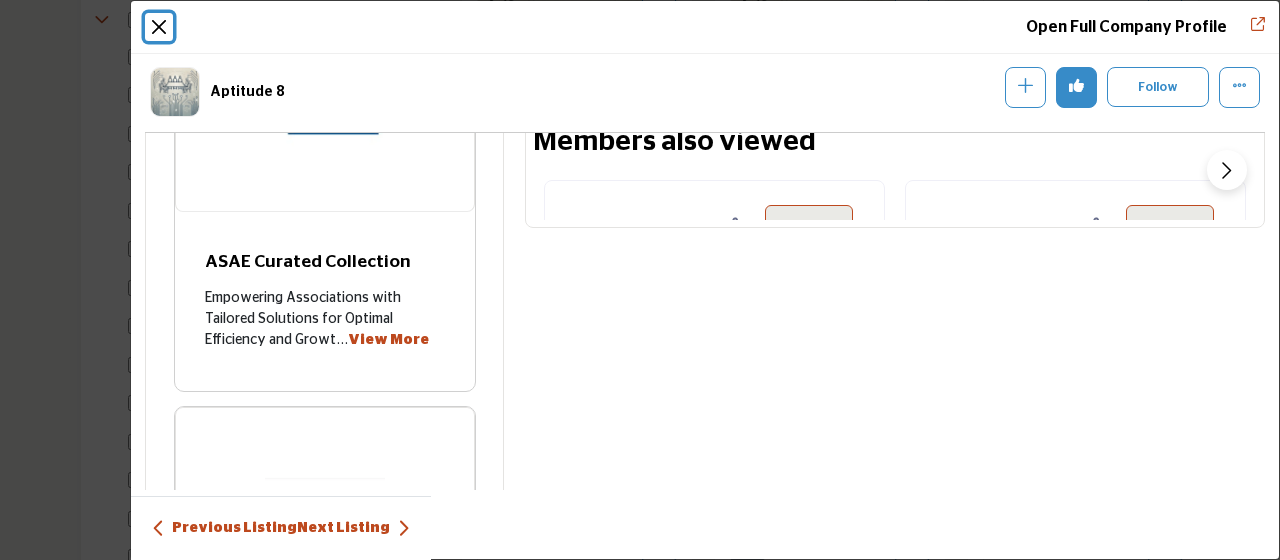 click at bounding box center (159, 27) 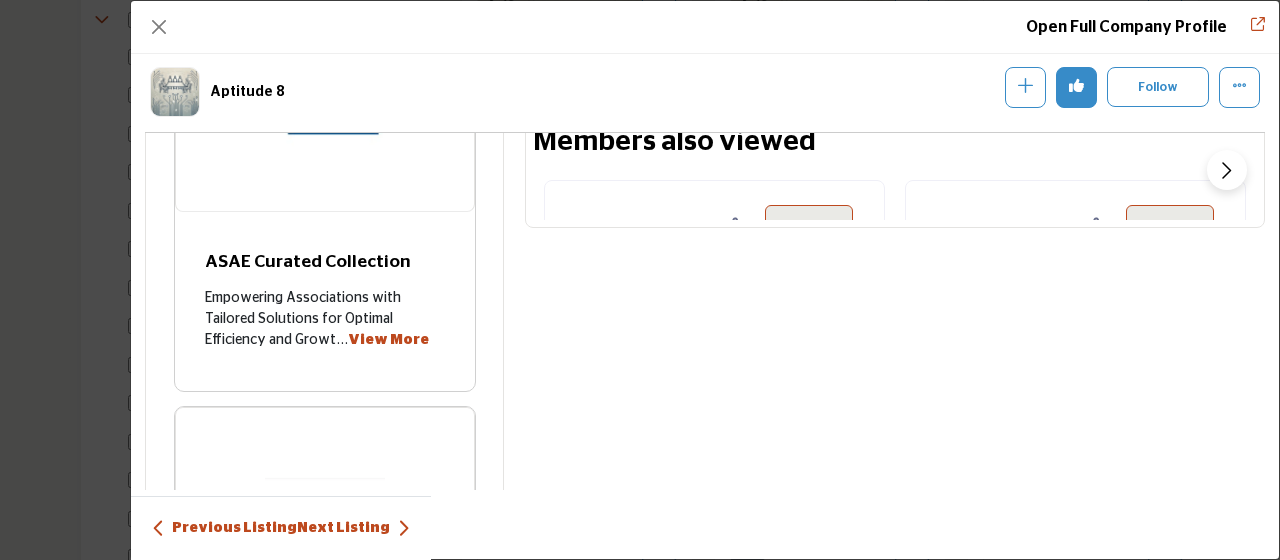 scroll, scrollTop: 1798, scrollLeft: 0, axis: vertical 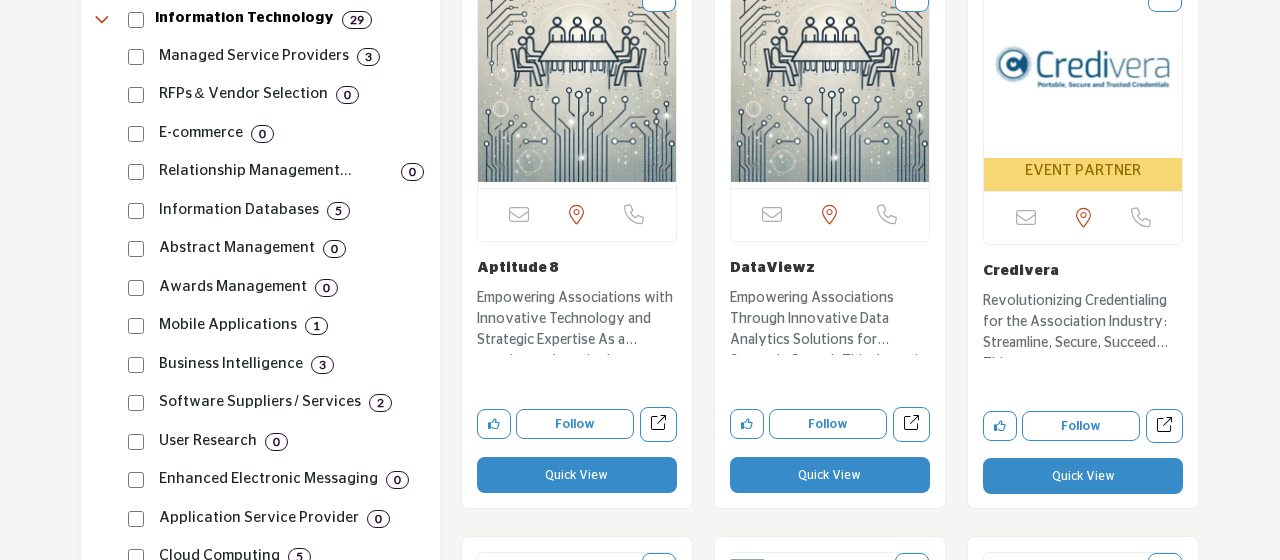 click on "Quick View" at bounding box center [830, 475] 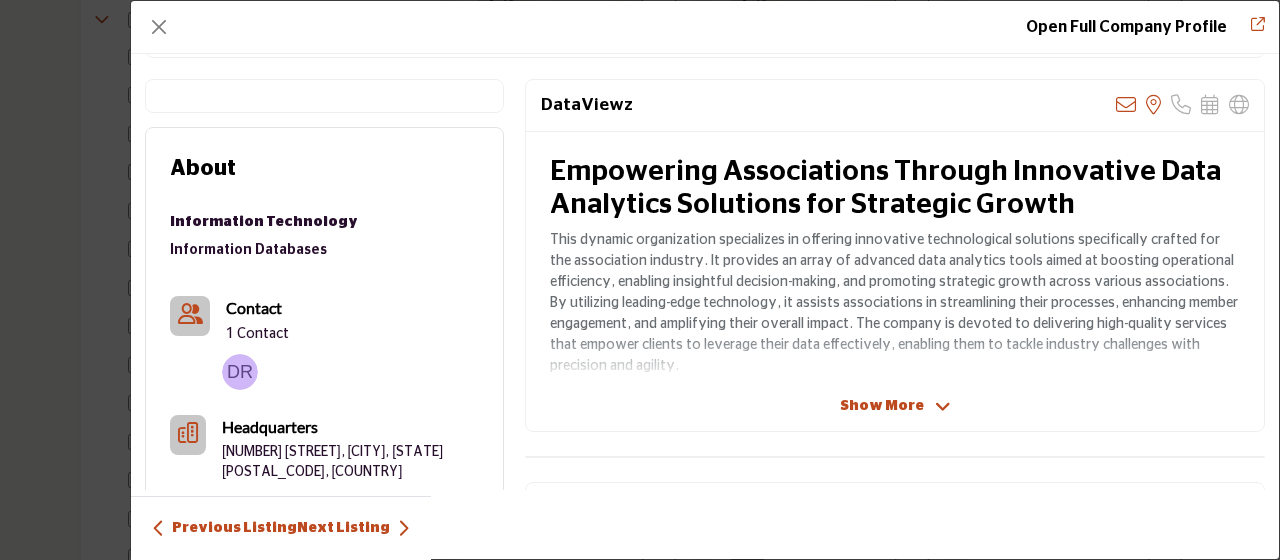 scroll, scrollTop: 464, scrollLeft: 0, axis: vertical 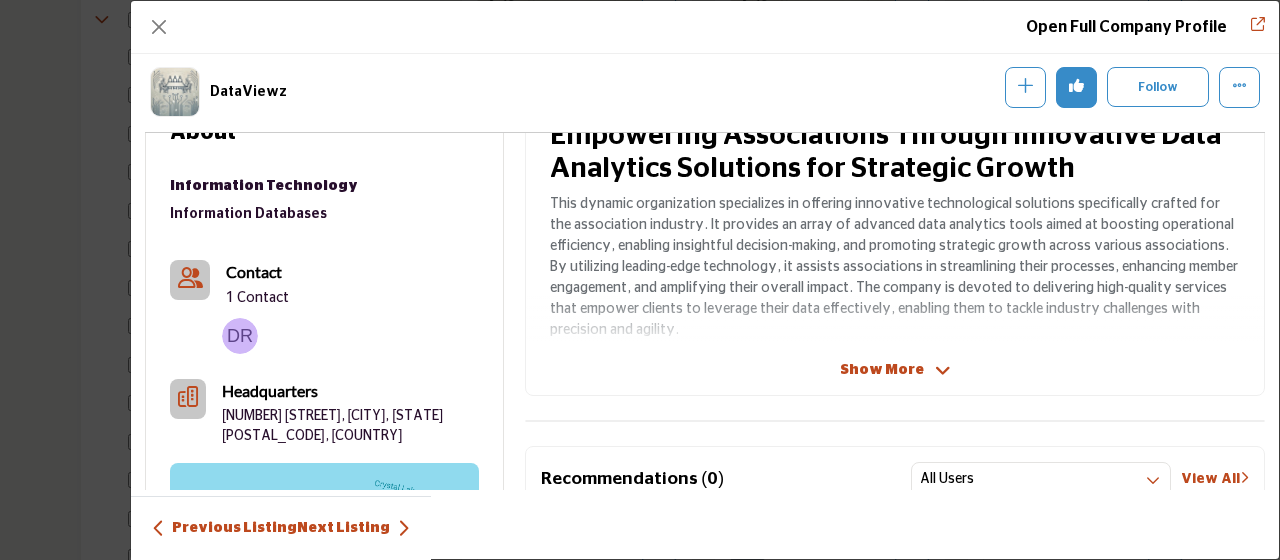 click on "Show More" at bounding box center [882, 370] 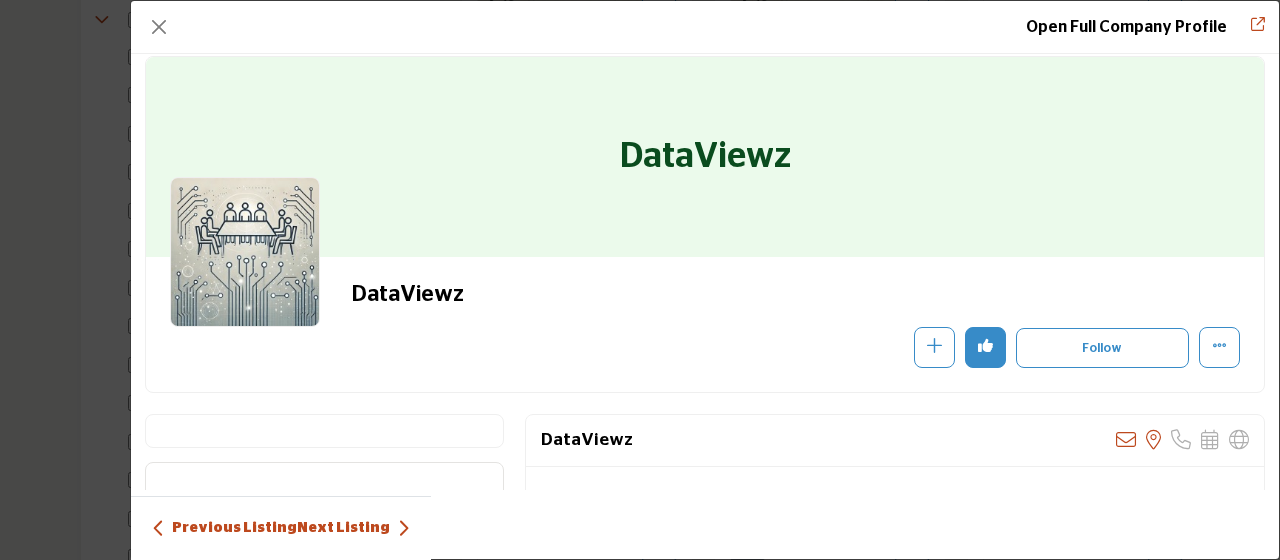 scroll, scrollTop: 0, scrollLeft: 0, axis: both 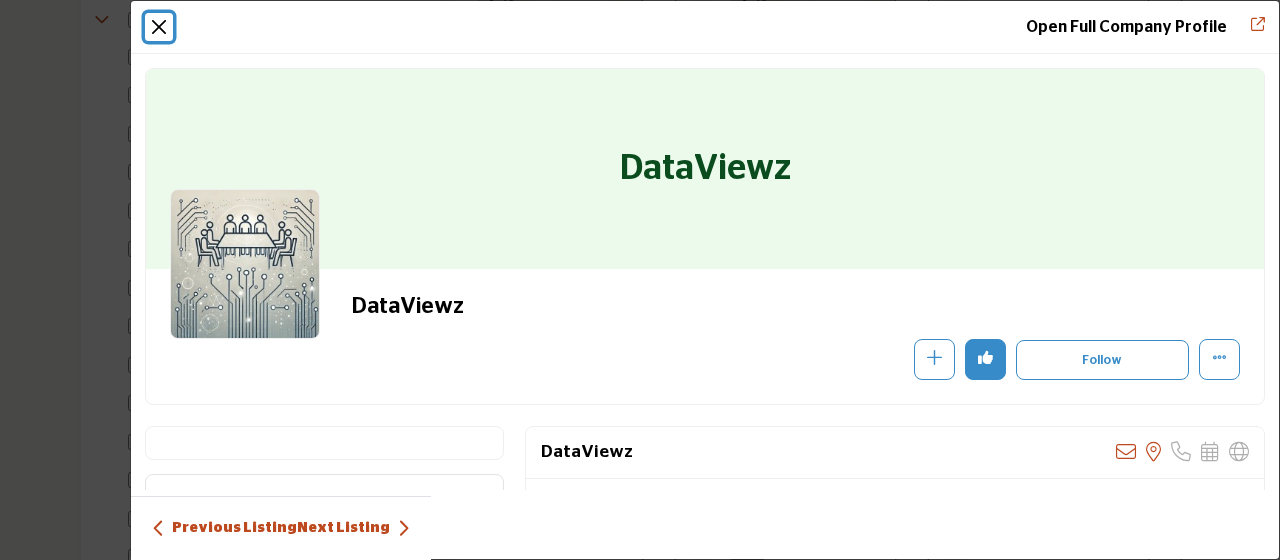 click at bounding box center (159, 27) 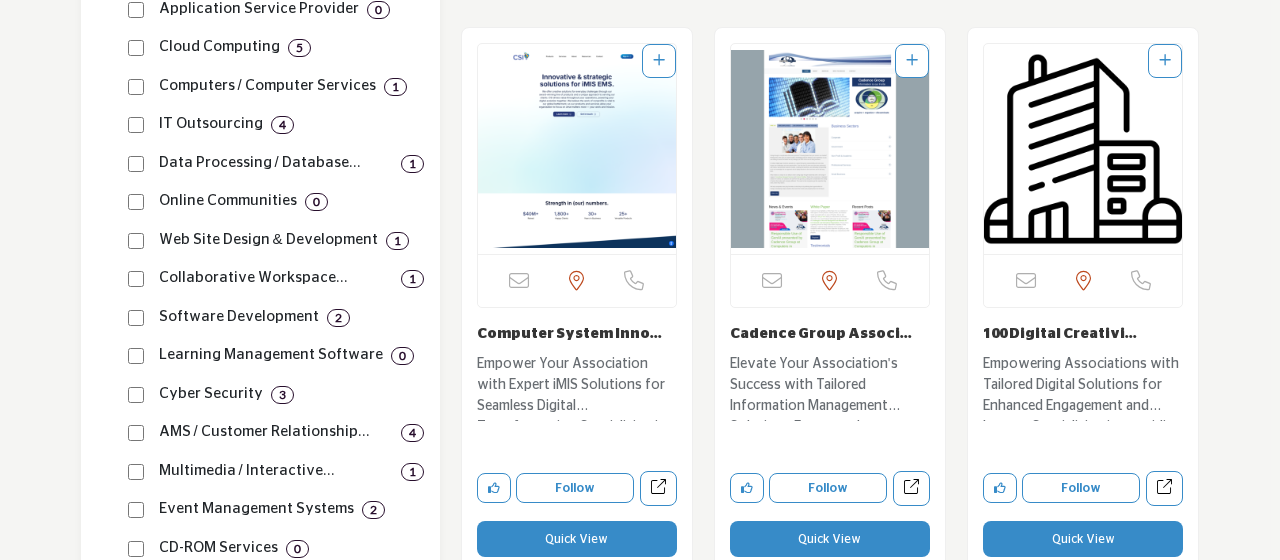 scroll, scrollTop: 1978, scrollLeft: 0, axis: vertical 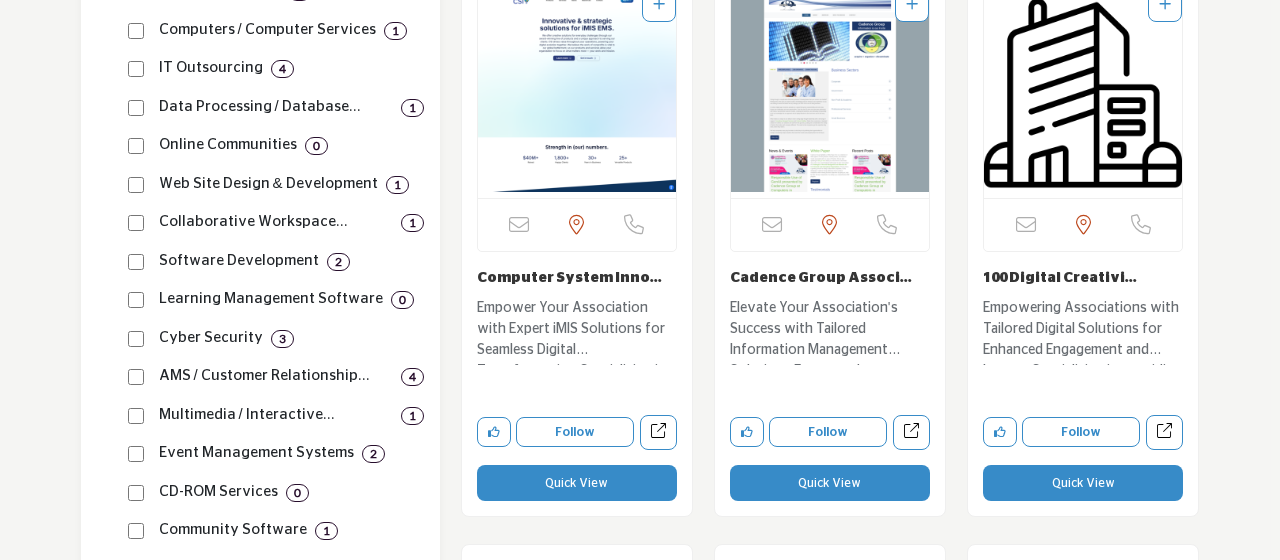 click on "Quick View" at bounding box center [577, 483] 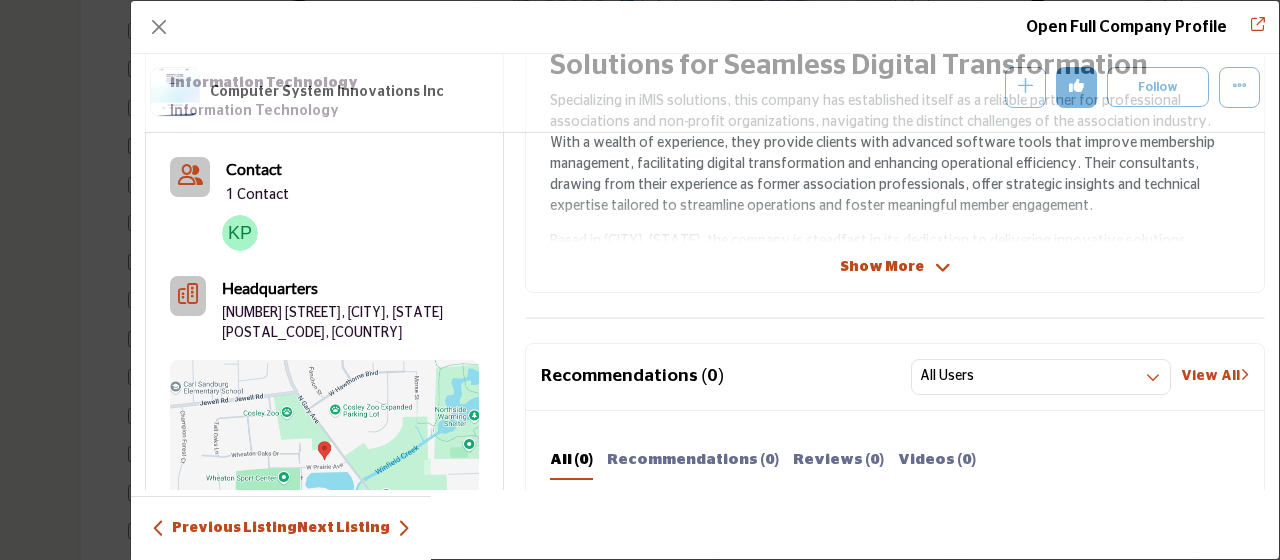 scroll, scrollTop: 571, scrollLeft: 0, axis: vertical 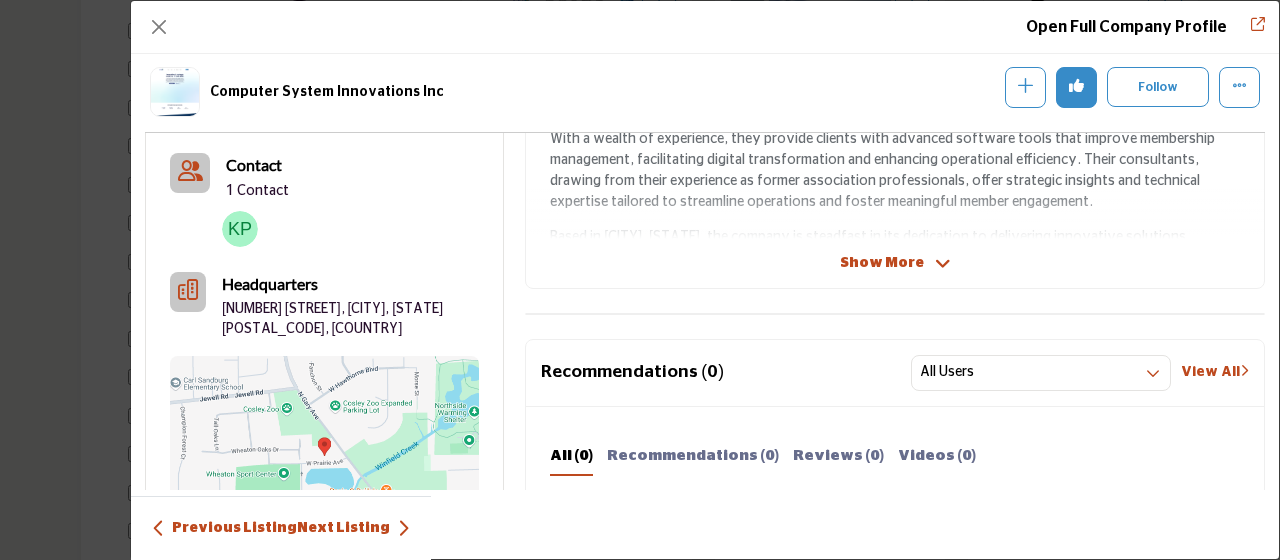 click on "Show More" at bounding box center [882, 263] 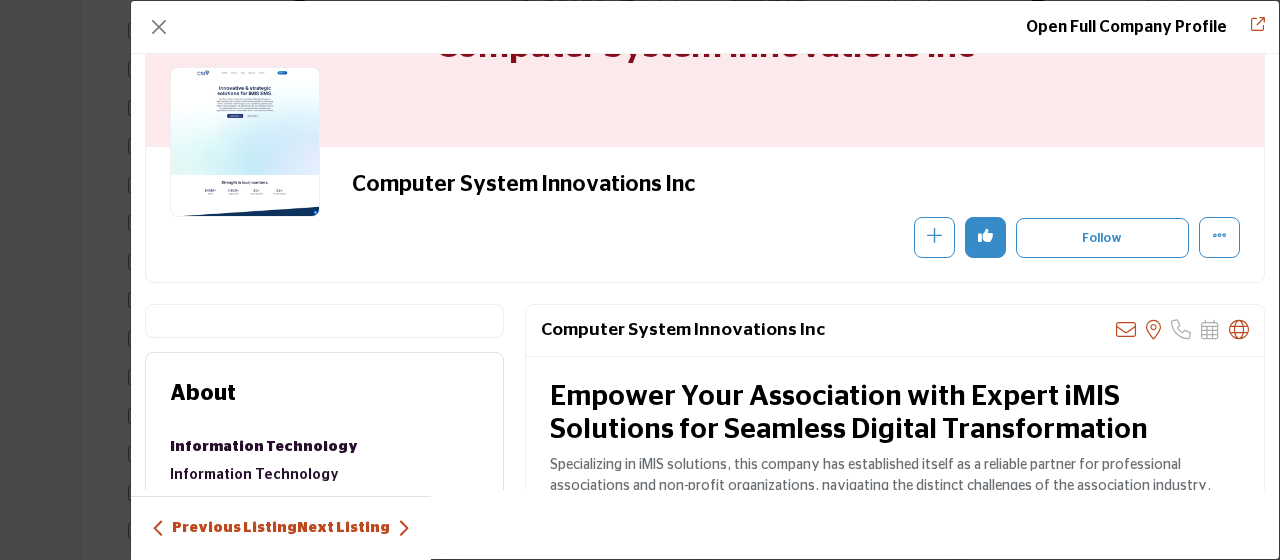 scroll, scrollTop: 0, scrollLeft: 0, axis: both 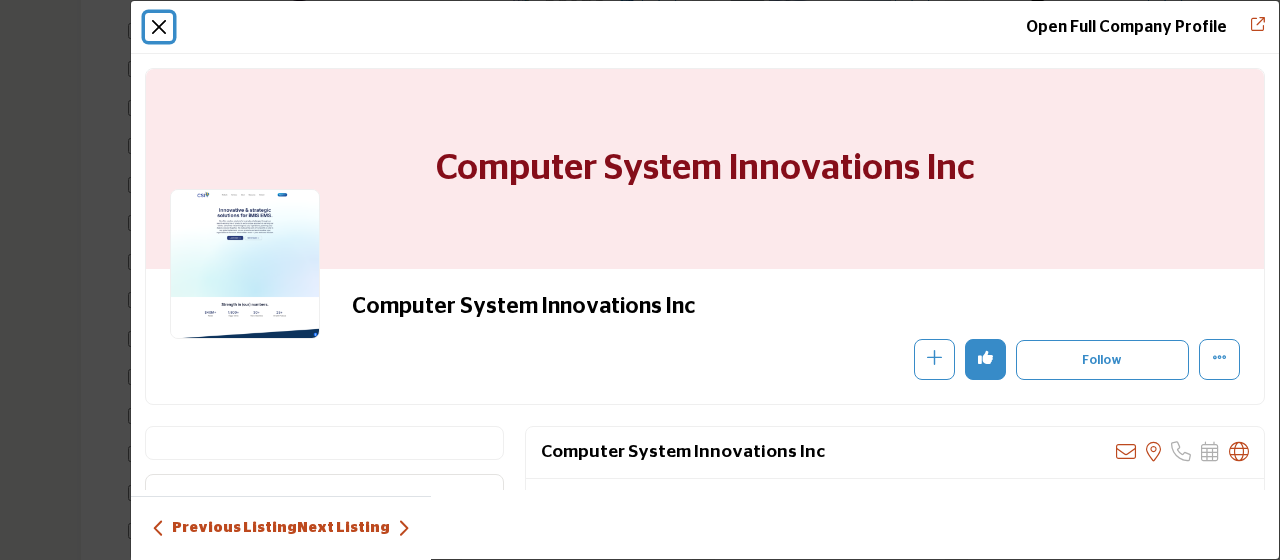 click at bounding box center (159, 27) 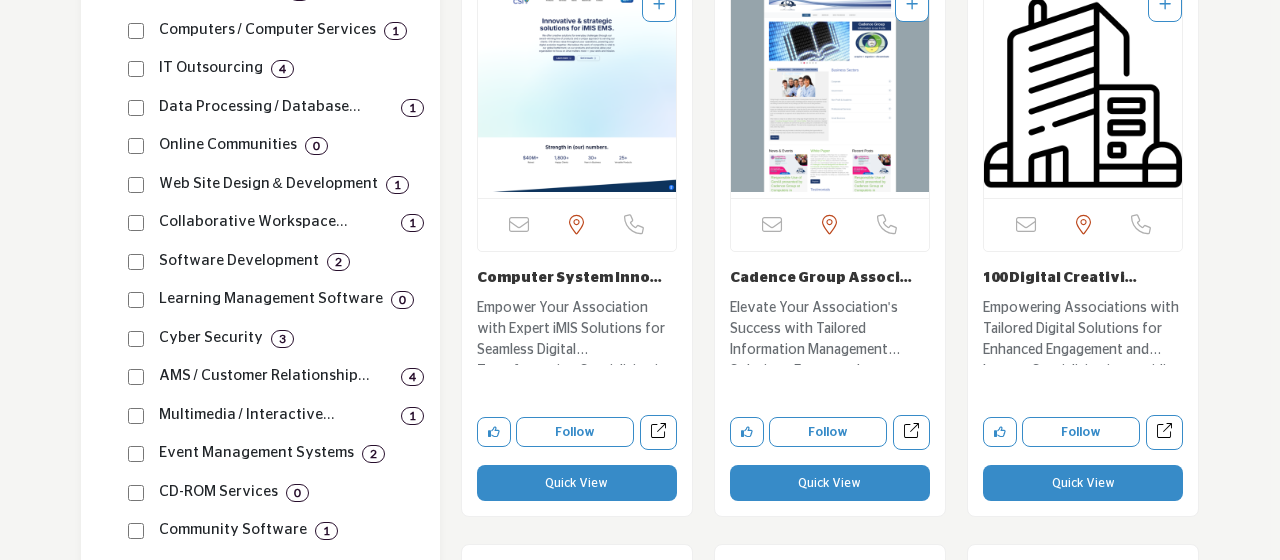 click on "Quick View" at bounding box center (830, 483) 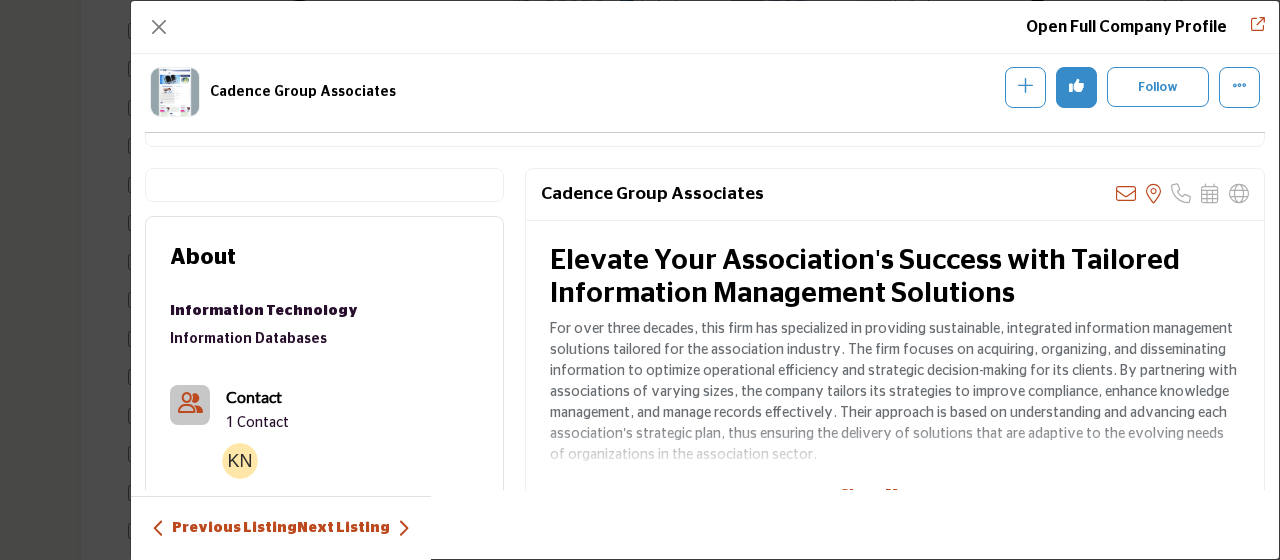 scroll, scrollTop: 449, scrollLeft: 0, axis: vertical 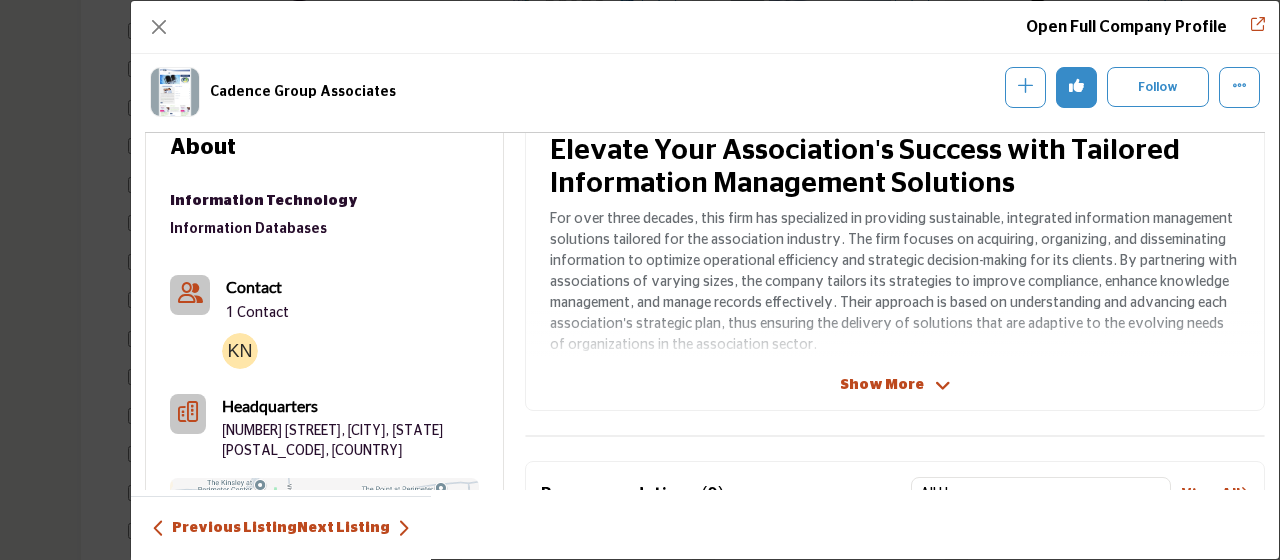 click on "Cadence Group Associates
View email address of this listing
View the location of this listing" at bounding box center (895, 234) 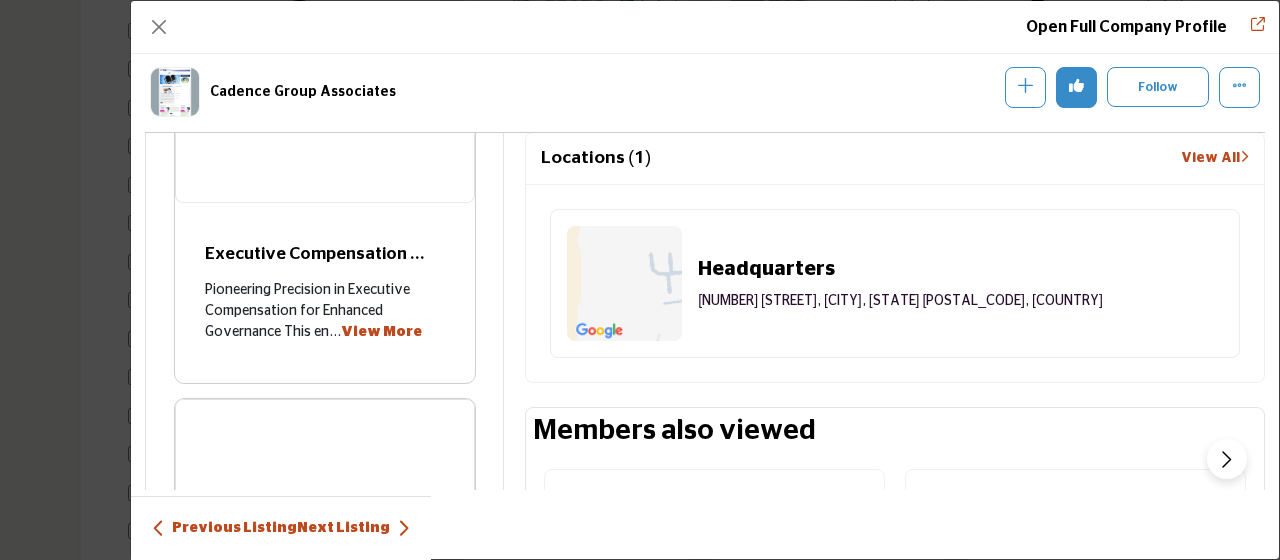 scroll, scrollTop: 694, scrollLeft: 0, axis: vertical 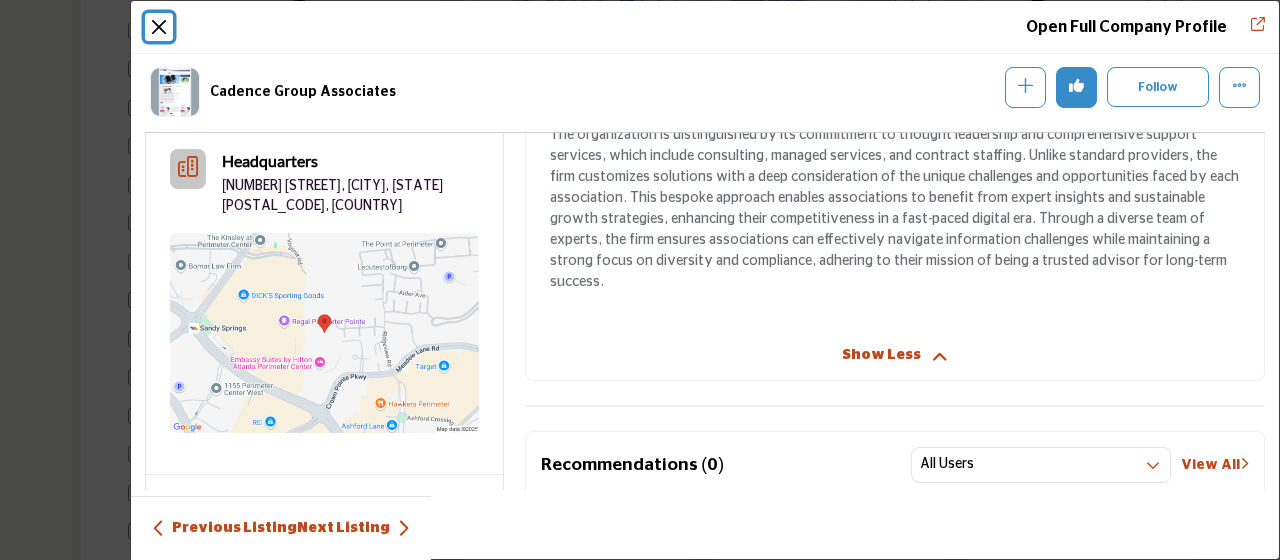click at bounding box center (159, 27) 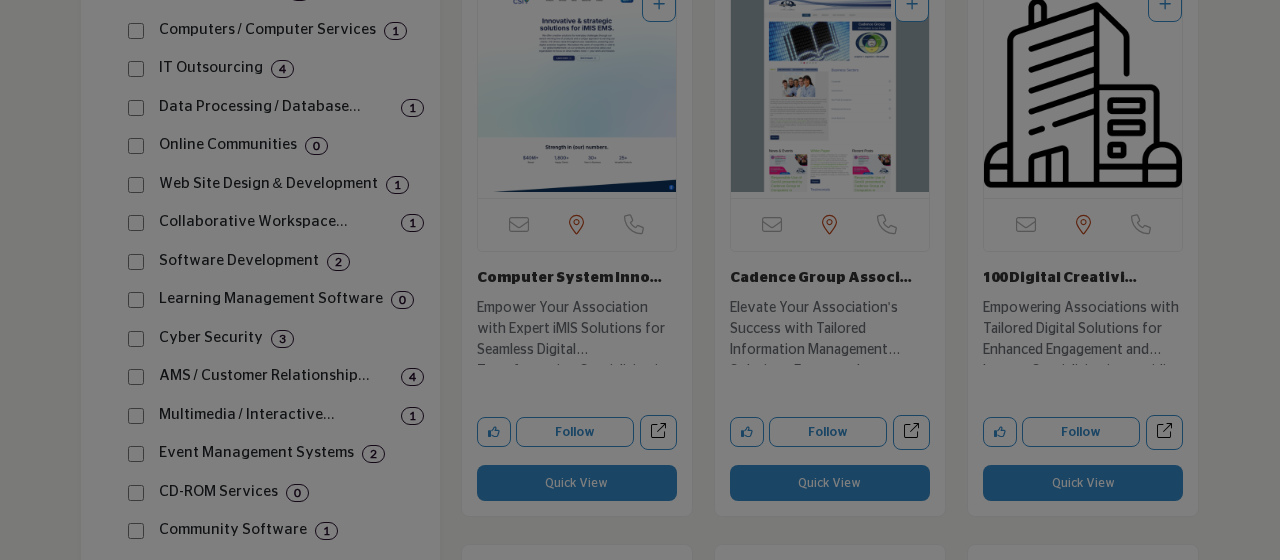 scroll, scrollTop: 694, scrollLeft: 0, axis: vertical 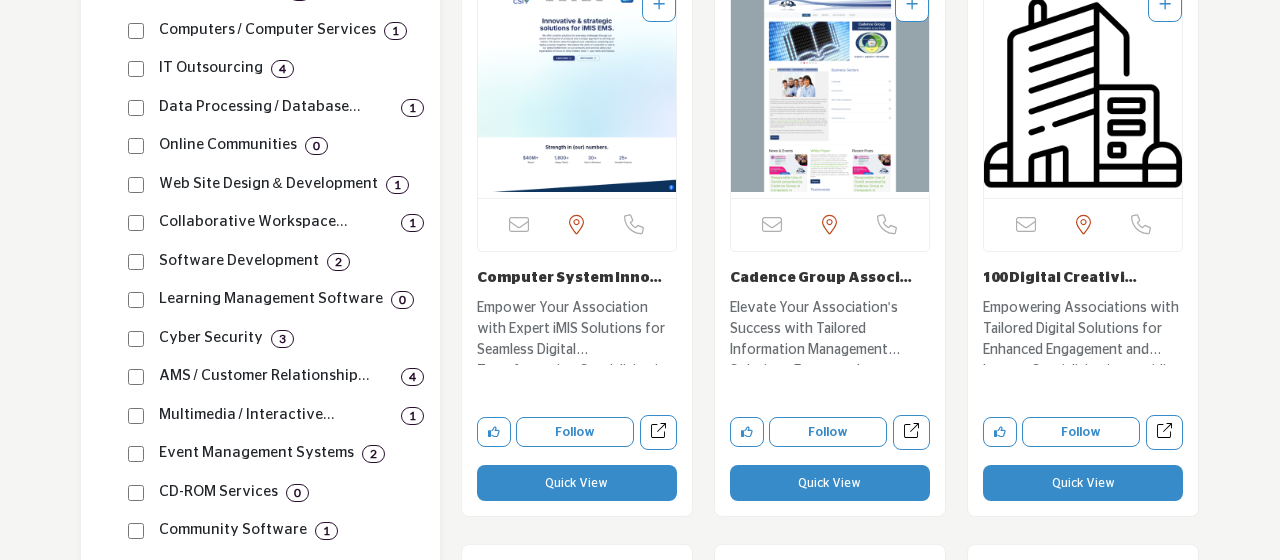 click on "Quick View" at bounding box center (1083, 483) 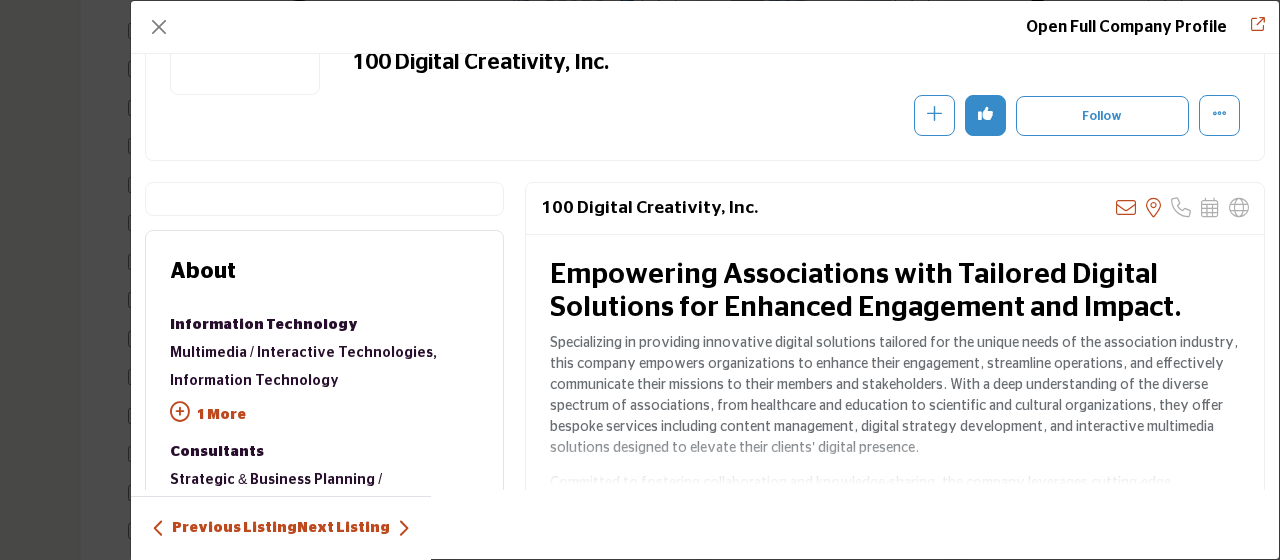 scroll, scrollTop: 245, scrollLeft: 0, axis: vertical 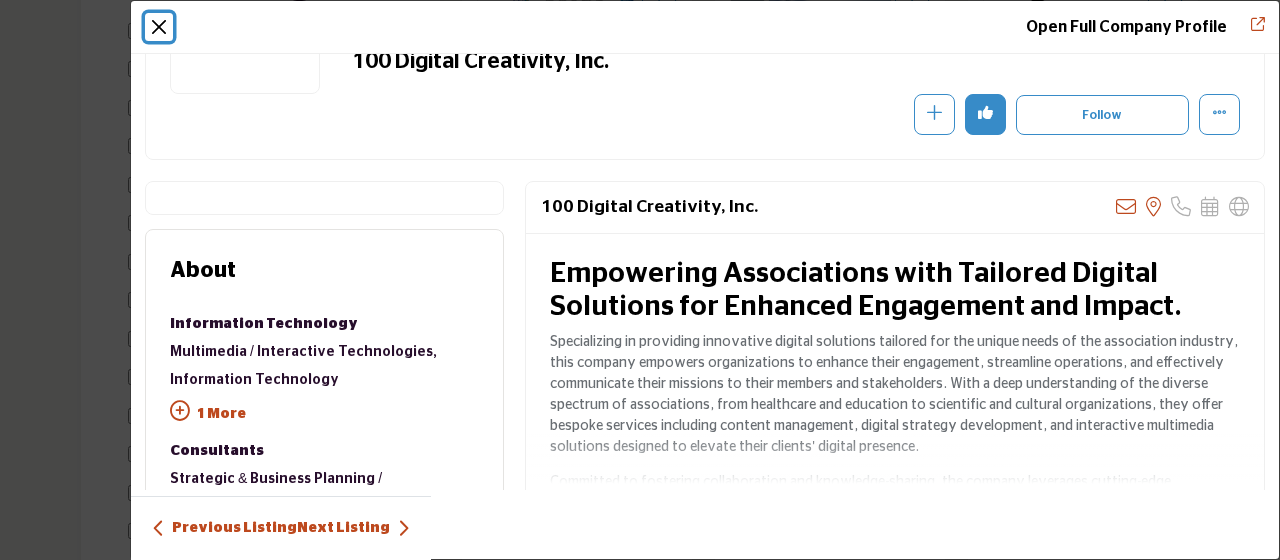 click at bounding box center (159, 27) 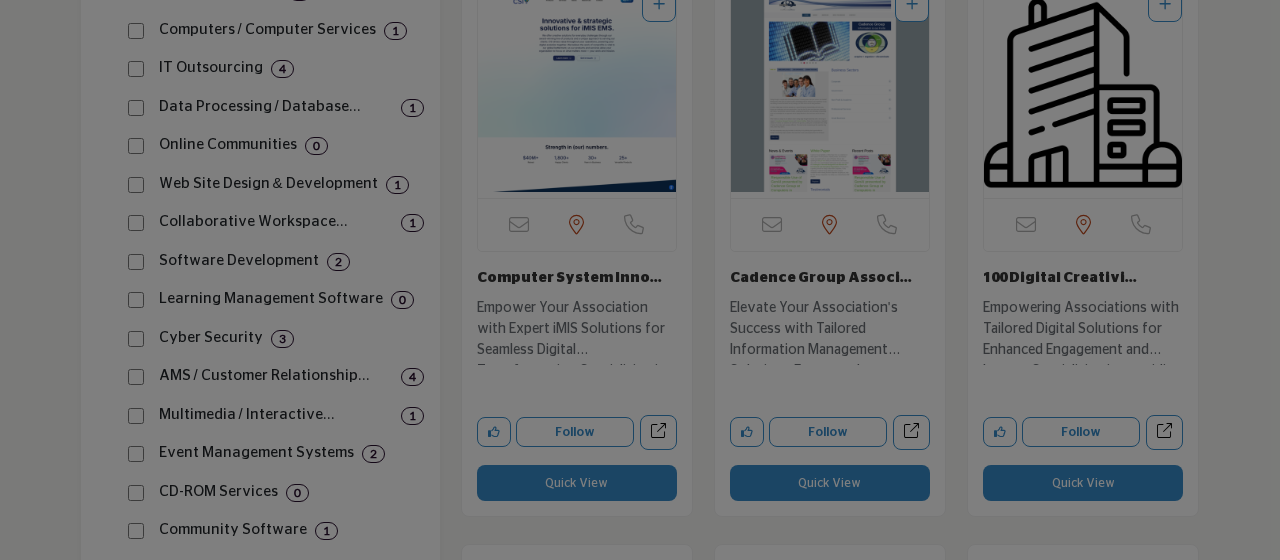 scroll, scrollTop: 245, scrollLeft: 0, axis: vertical 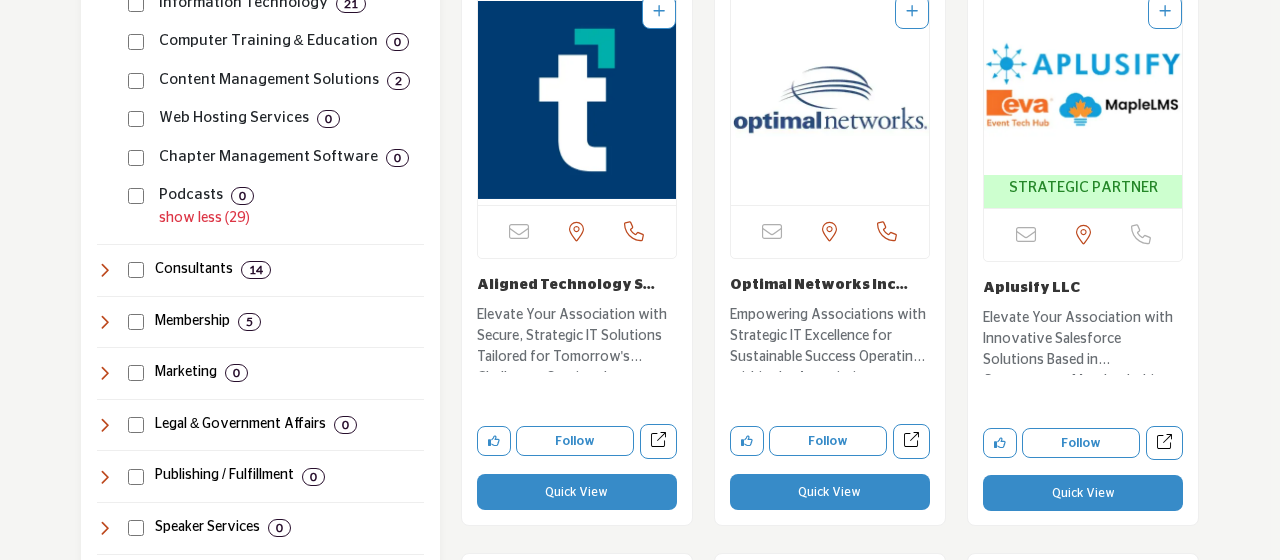 click on "Quick View" at bounding box center (577, 492) 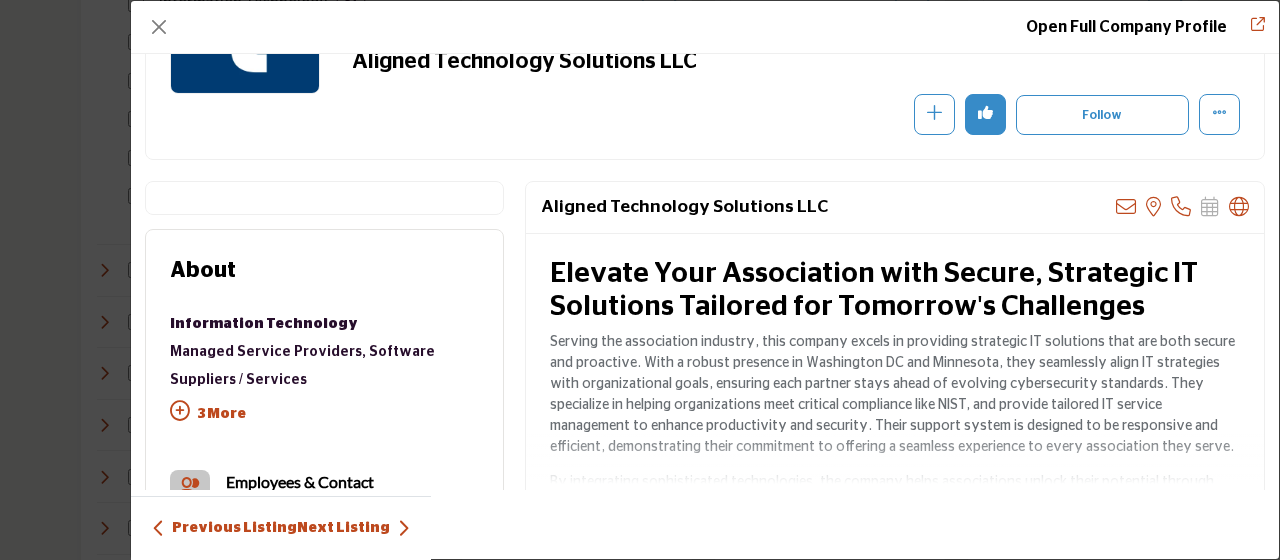 scroll, scrollTop: 449, scrollLeft: 0, axis: vertical 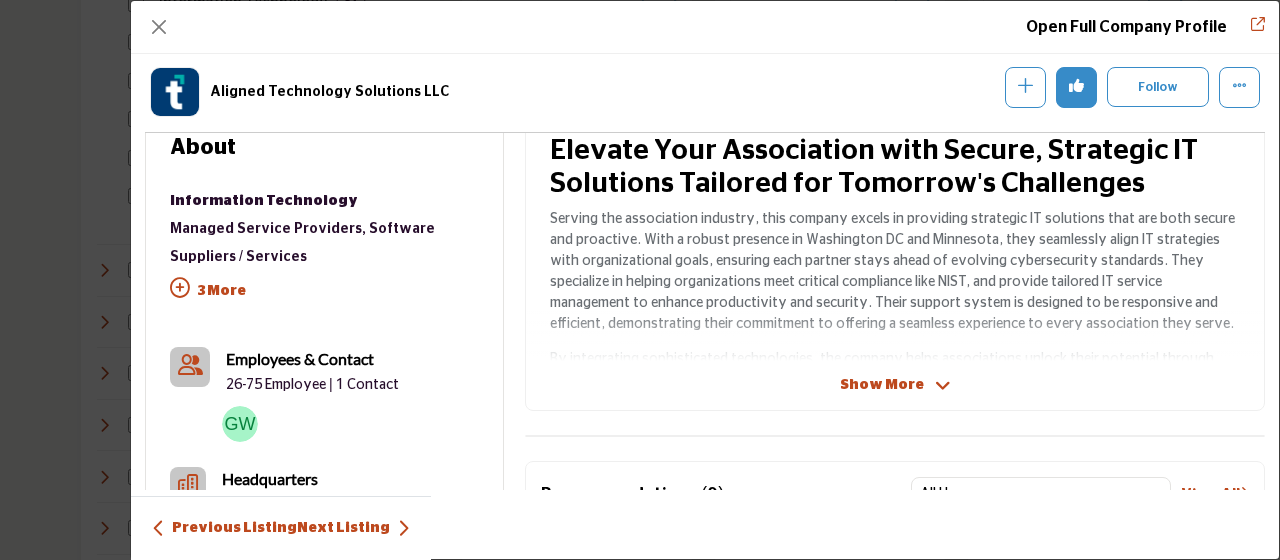 click on "Show More" at bounding box center (895, 385) 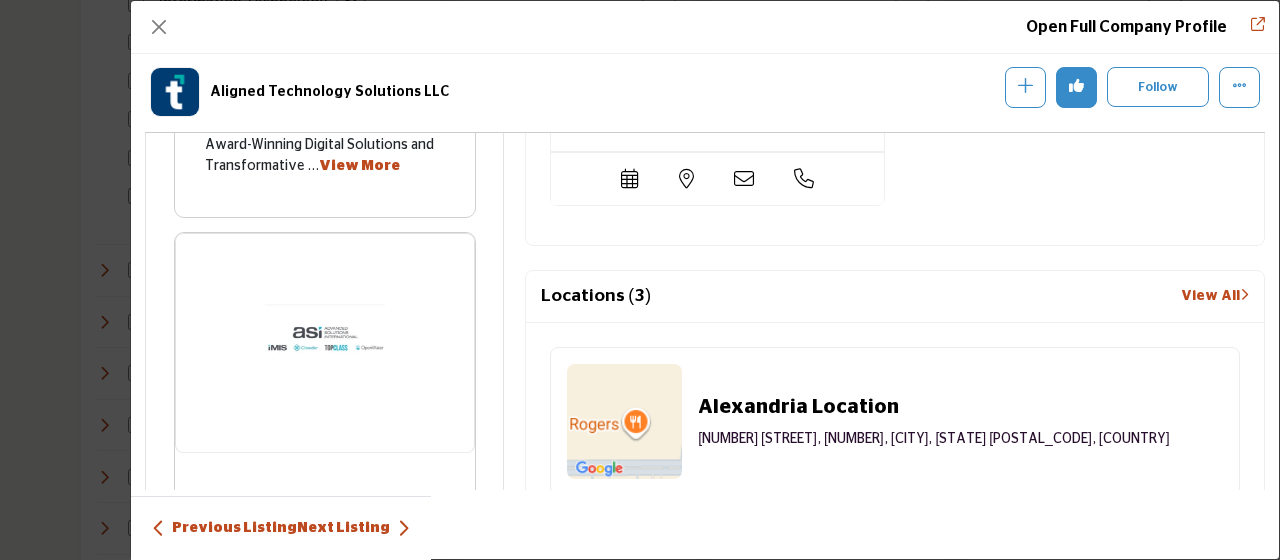 scroll, scrollTop: 1675, scrollLeft: 0, axis: vertical 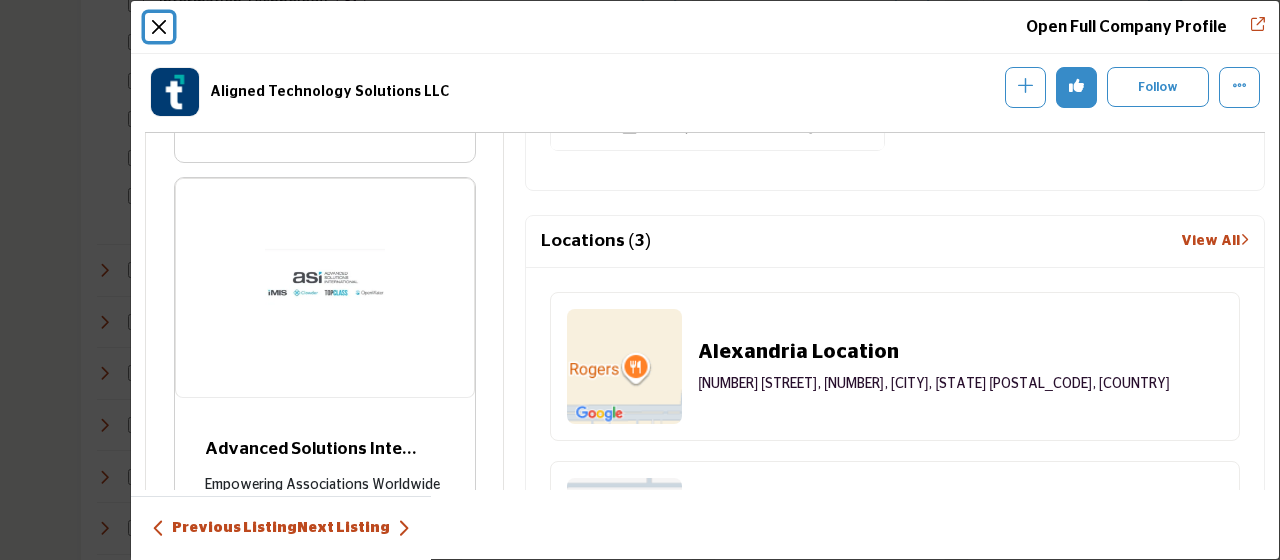 click at bounding box center (159, 27) 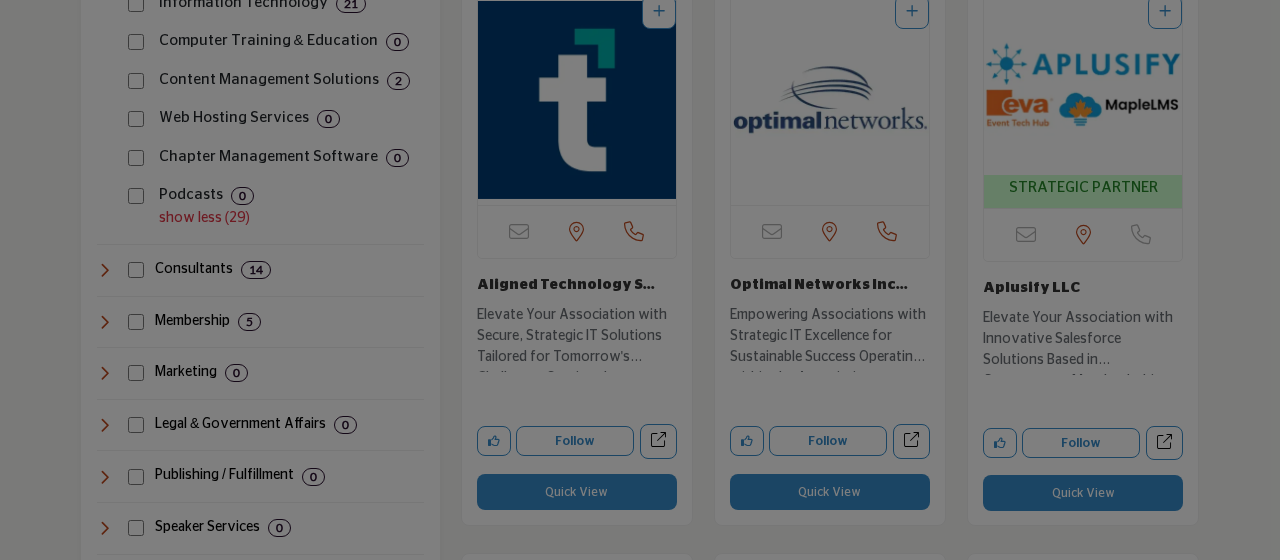 scroll, scrollTop: 1675, scrollLeft: 0, axis: vertical 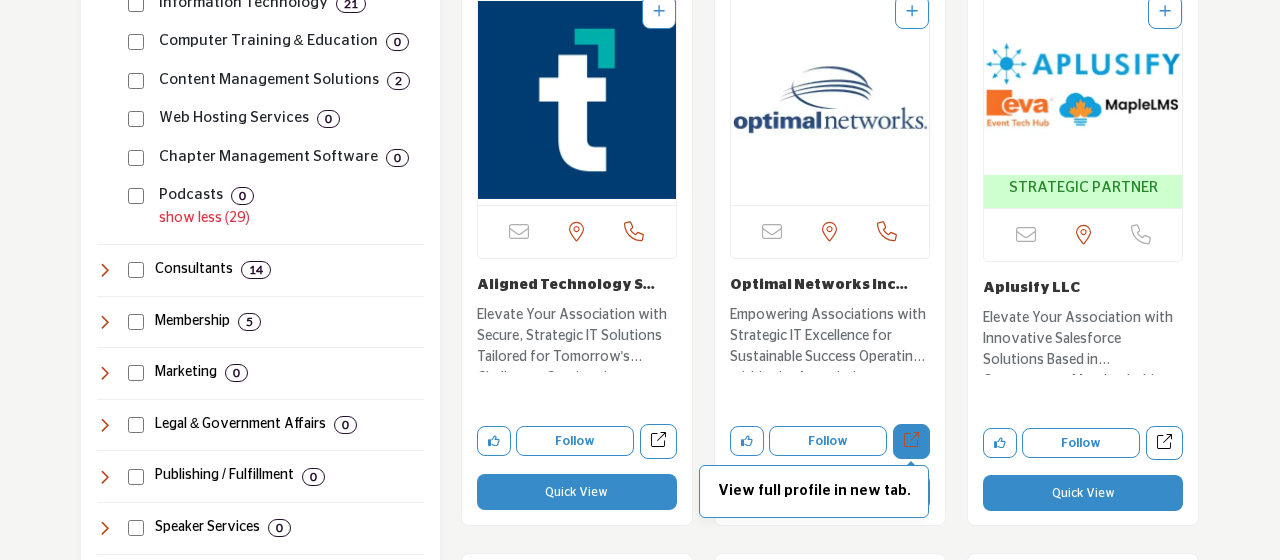 click on "View full profile in new tab." at bounding box center (814, 491) 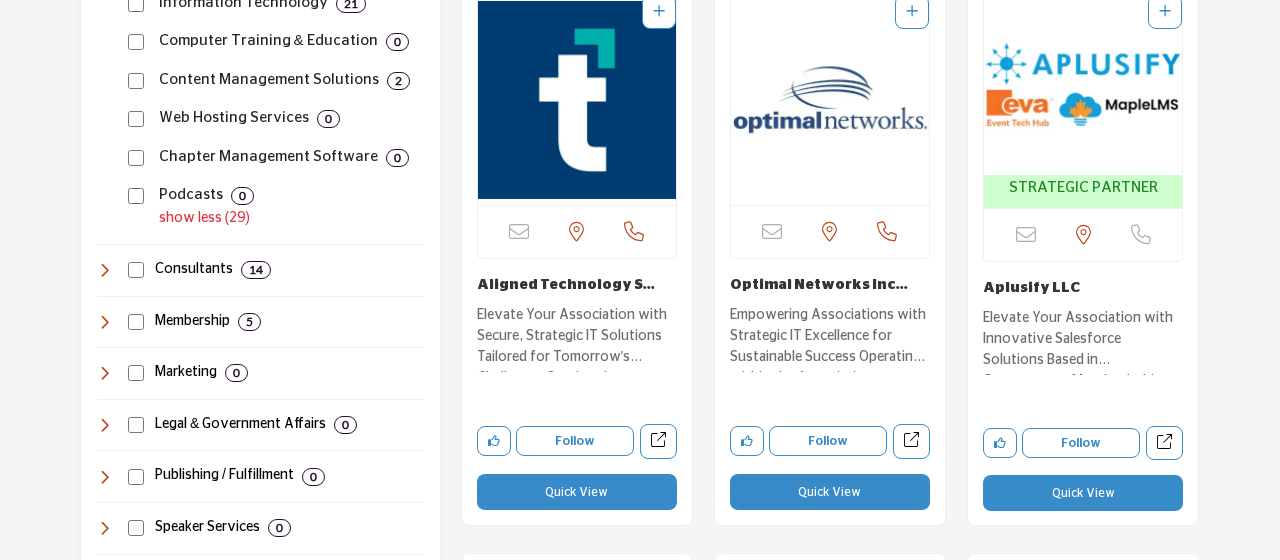 click on "Quick View" at bounding box center [1083, 493] 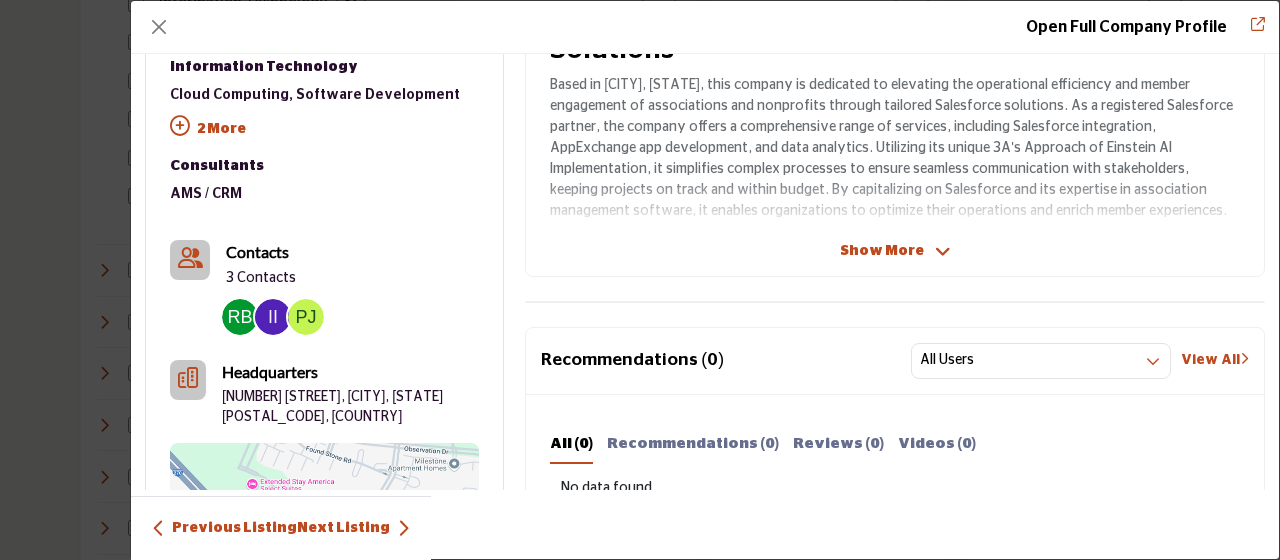 scroll, scrollTop: 301, scrollLeft: 0, axis: vertical 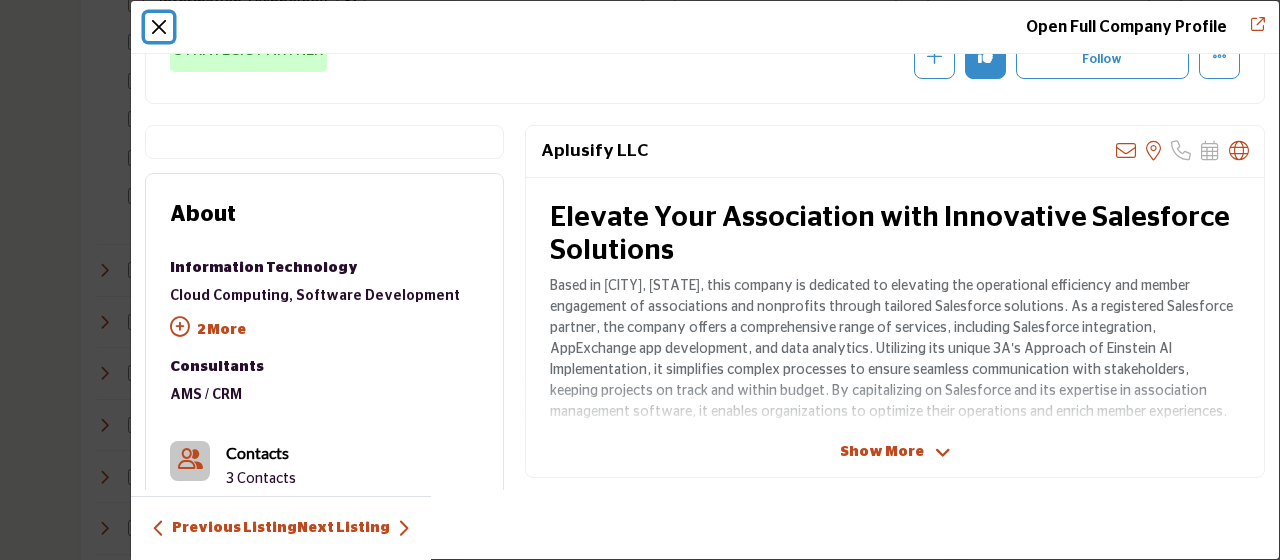 click at bounding box center [159, 27] 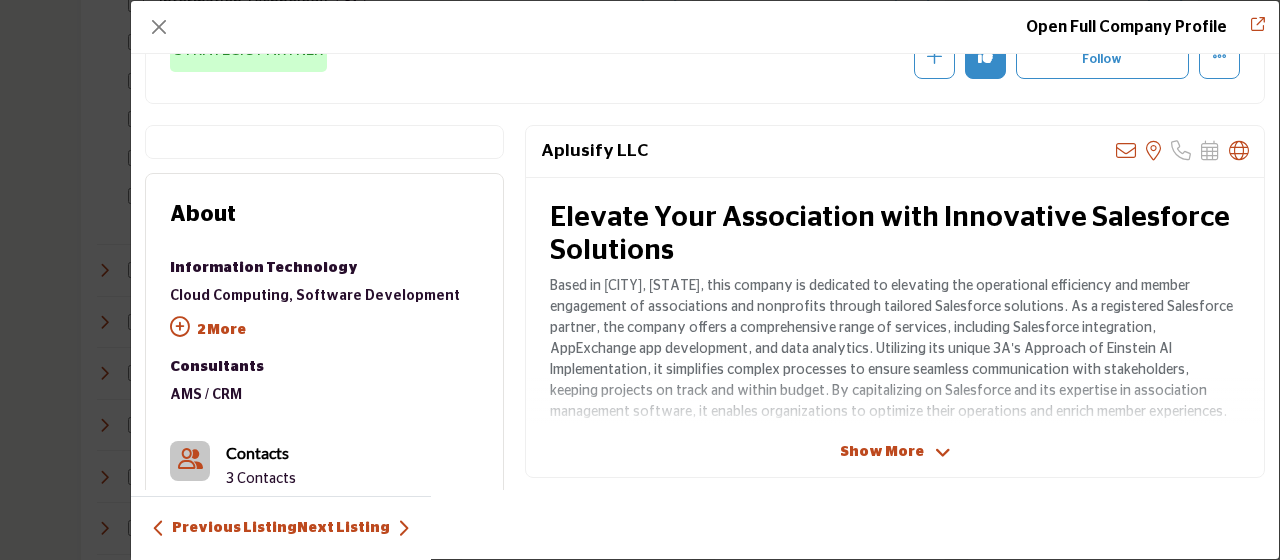 scroll, scrollTop: 301, scrollLeft: 0, axis: vertical 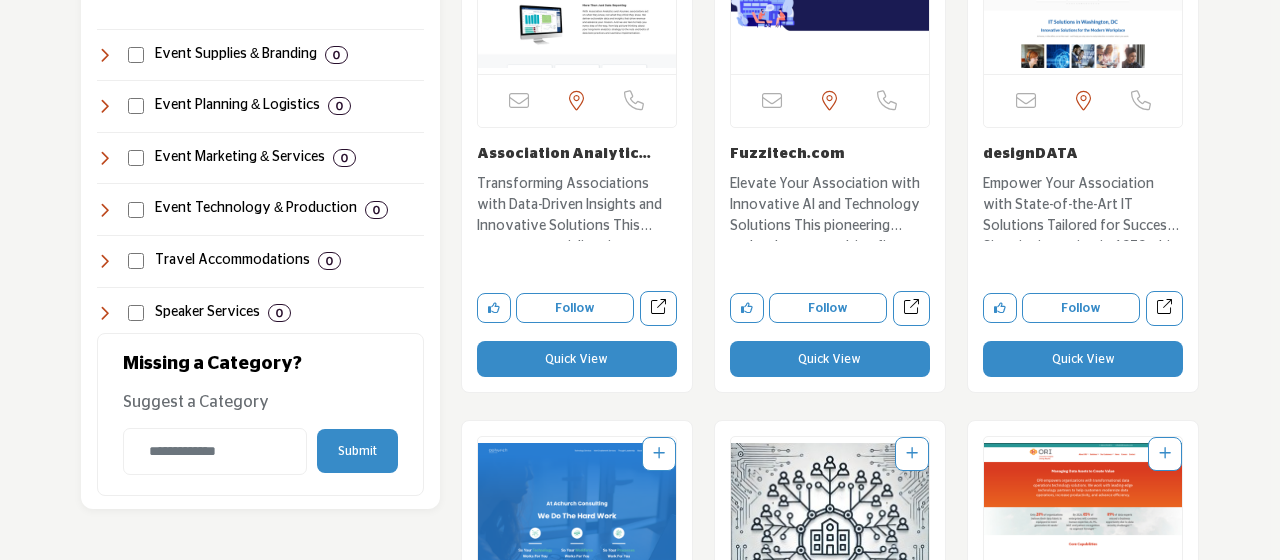 click on "Quick View" at bounding box center [830, 359] 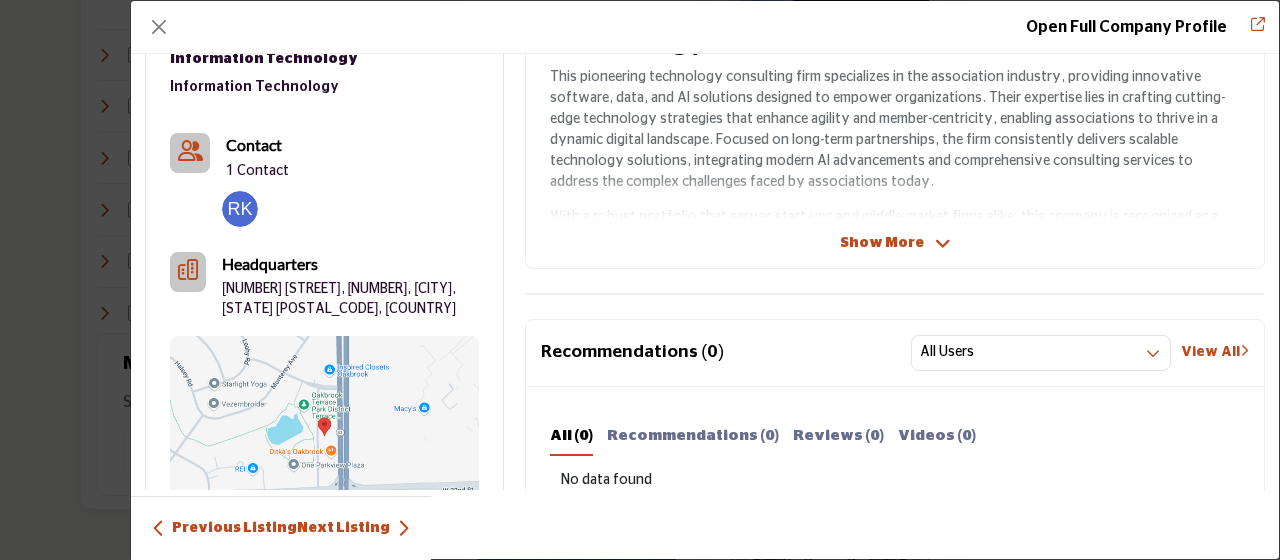 scroll, scrollTop: 301, scrollLeft: 0, axis: vertical 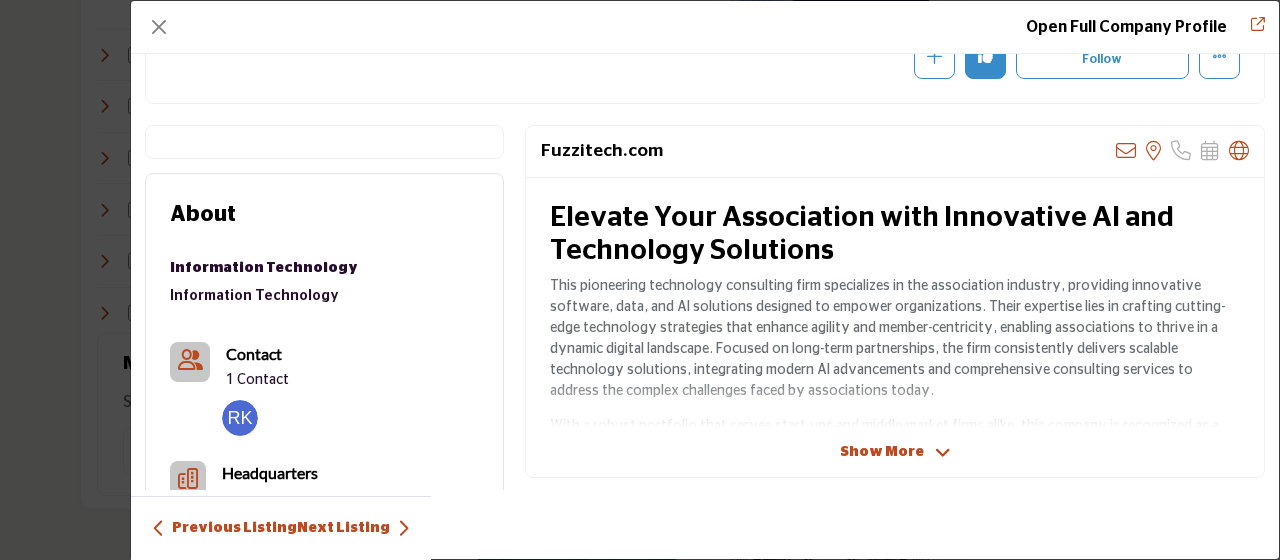 click on "Show More" at bounding box center [882, 452] 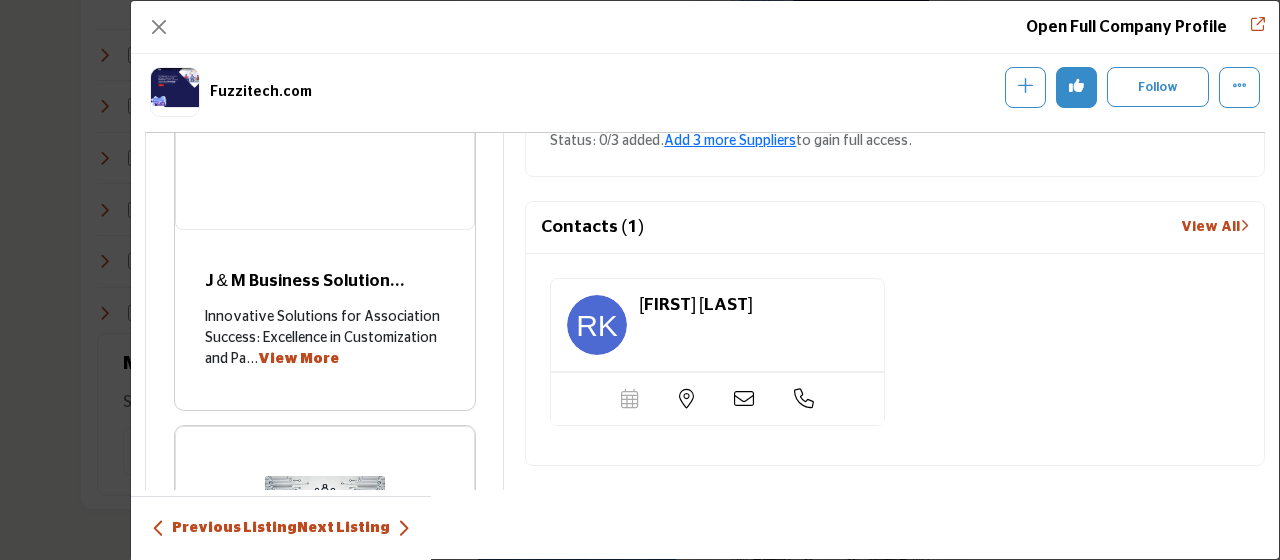 scroll, scrollTop: 1118, scrollLeft: 0, axis: vertical 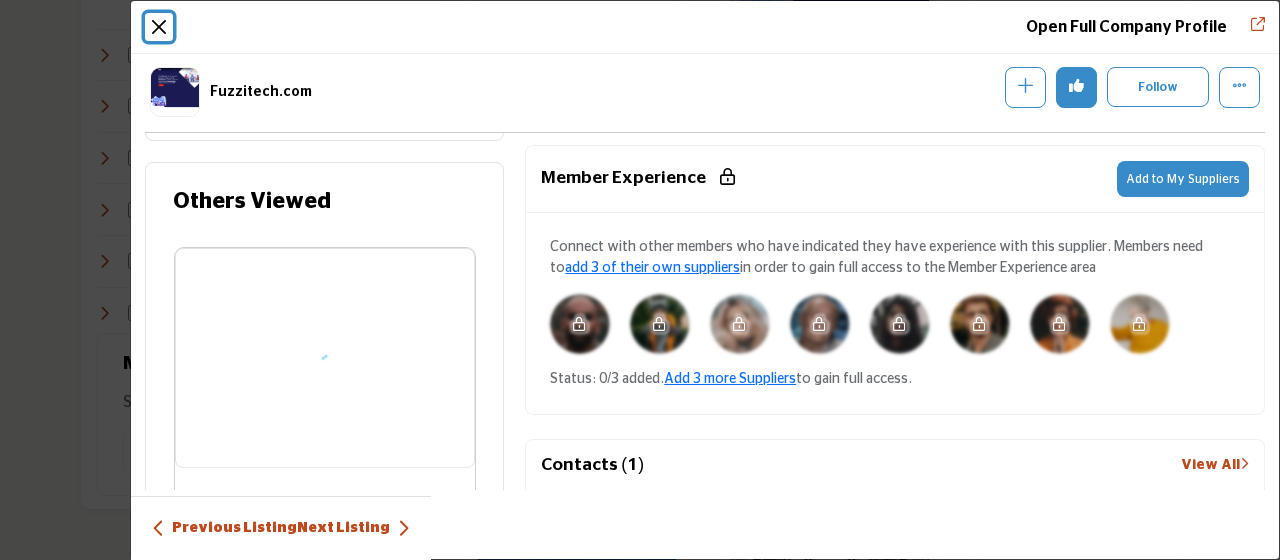 click at bounding box center (159, 27) 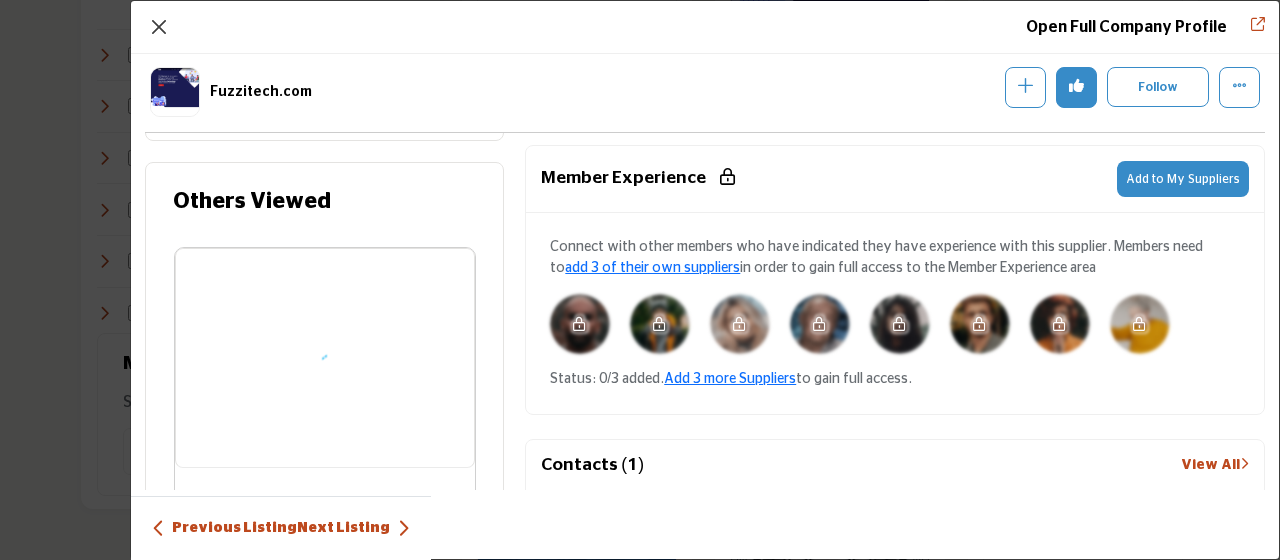 scroll, scrollTop: 1118, scrollLeft: 0, axis: vertical 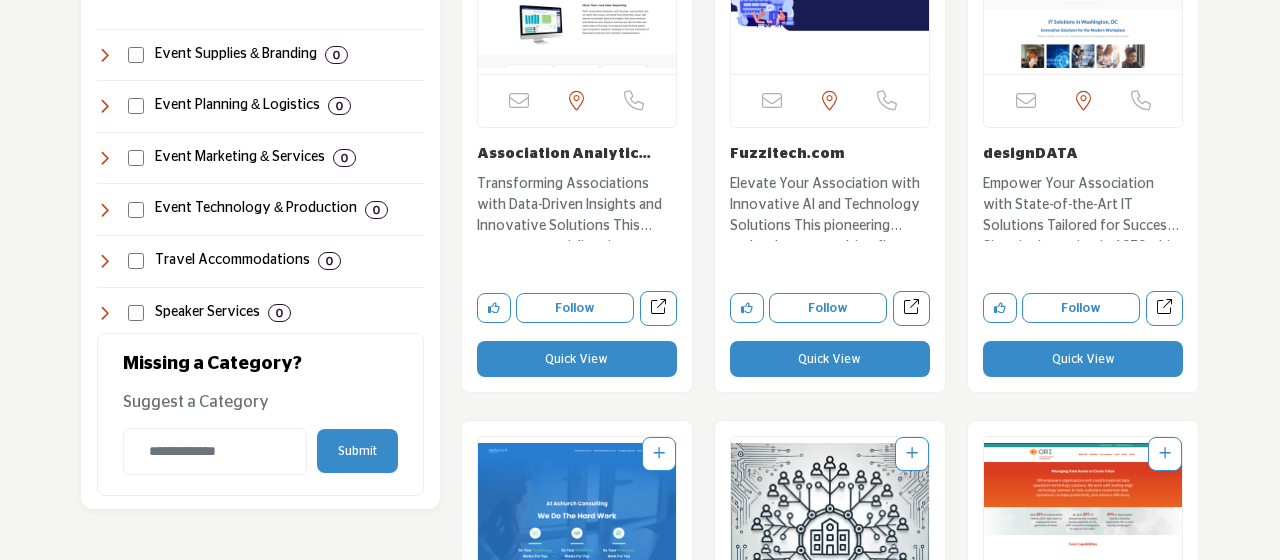 click on "Quick View" at bounding box center [1083, 359] 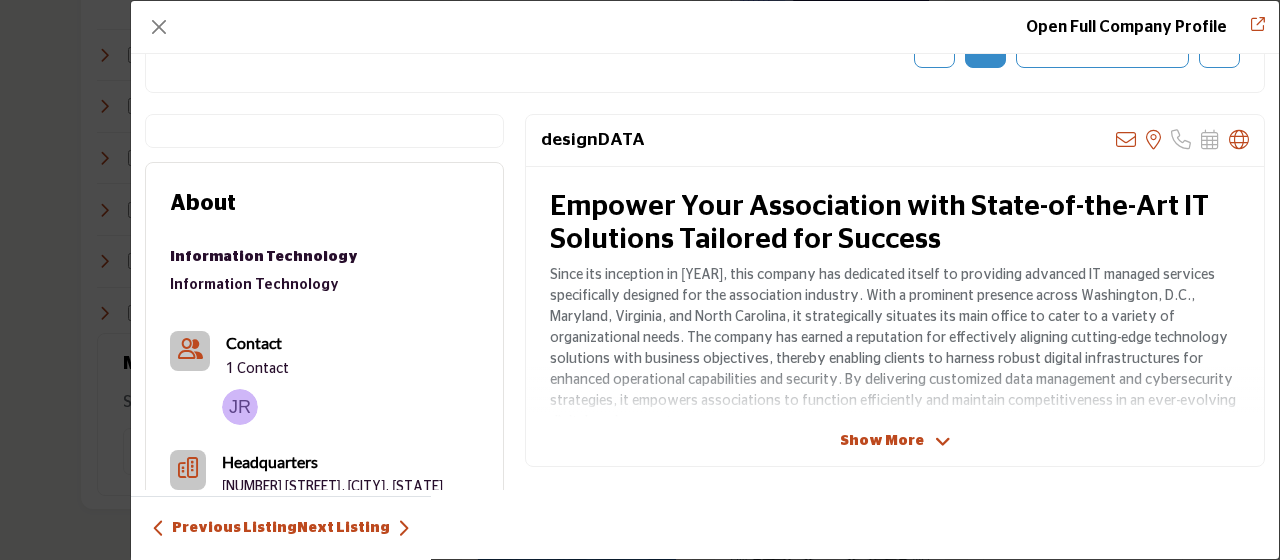 scroll, scrollTop: 301, scrollLeft: 0, axis: vertical 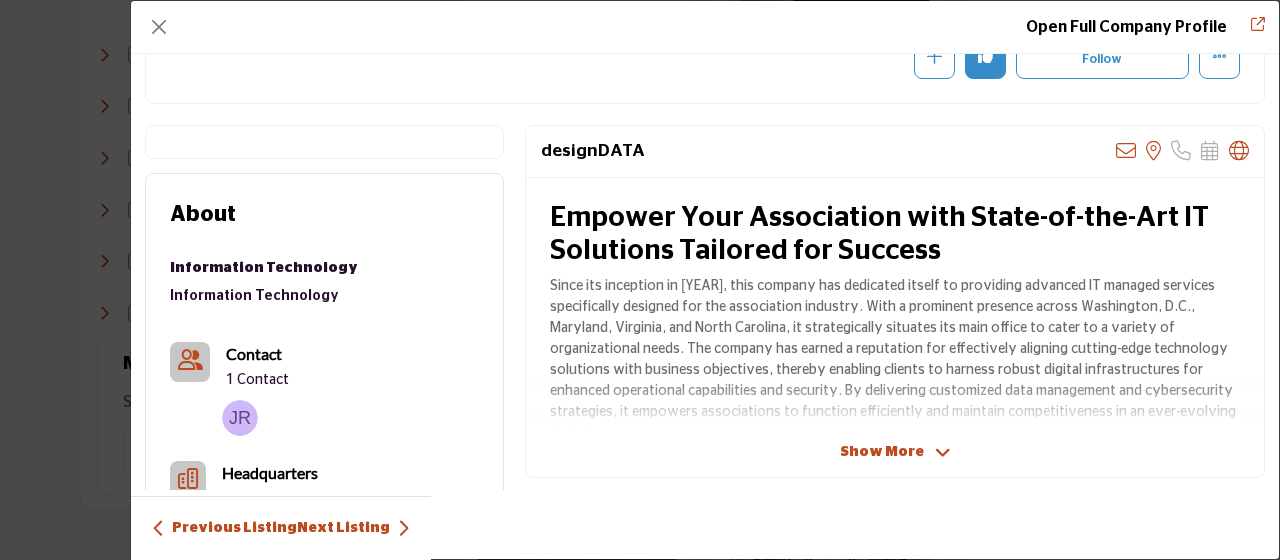 click on "Show More" at bounding box center [882, 452] 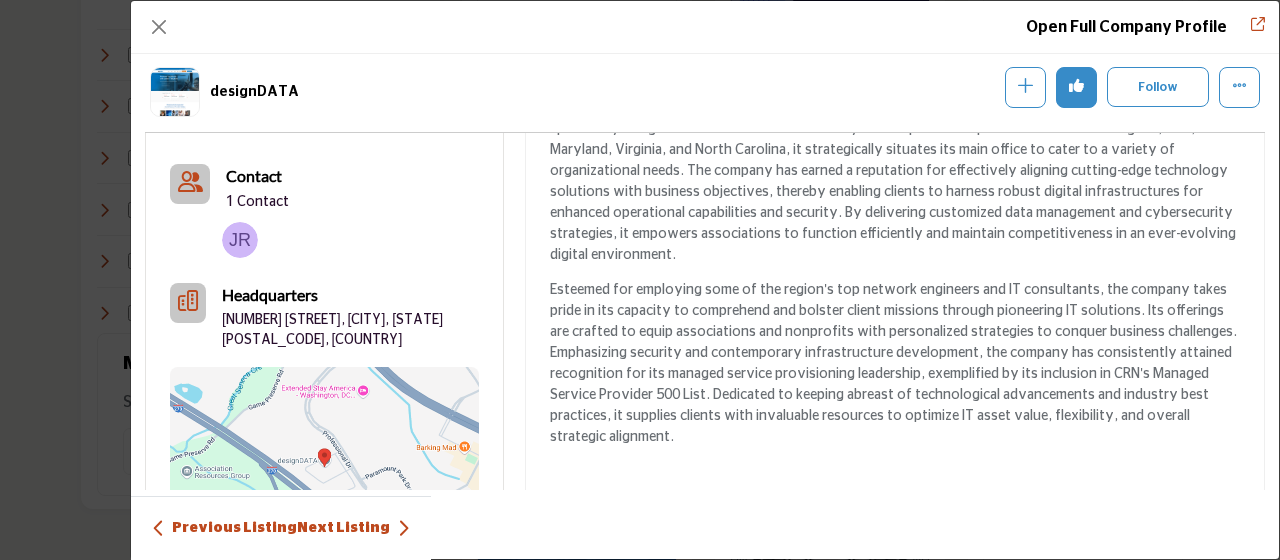 scroll, scrollTop: 627, scrollLeft: 0, axis: vertical 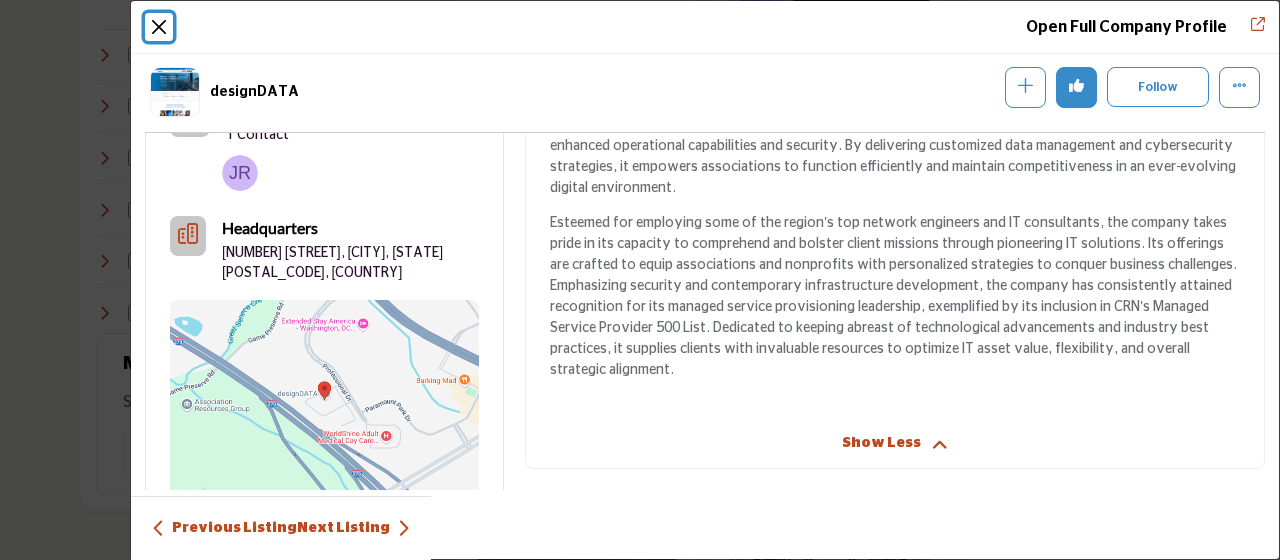 click at bounding box center (159, 27) 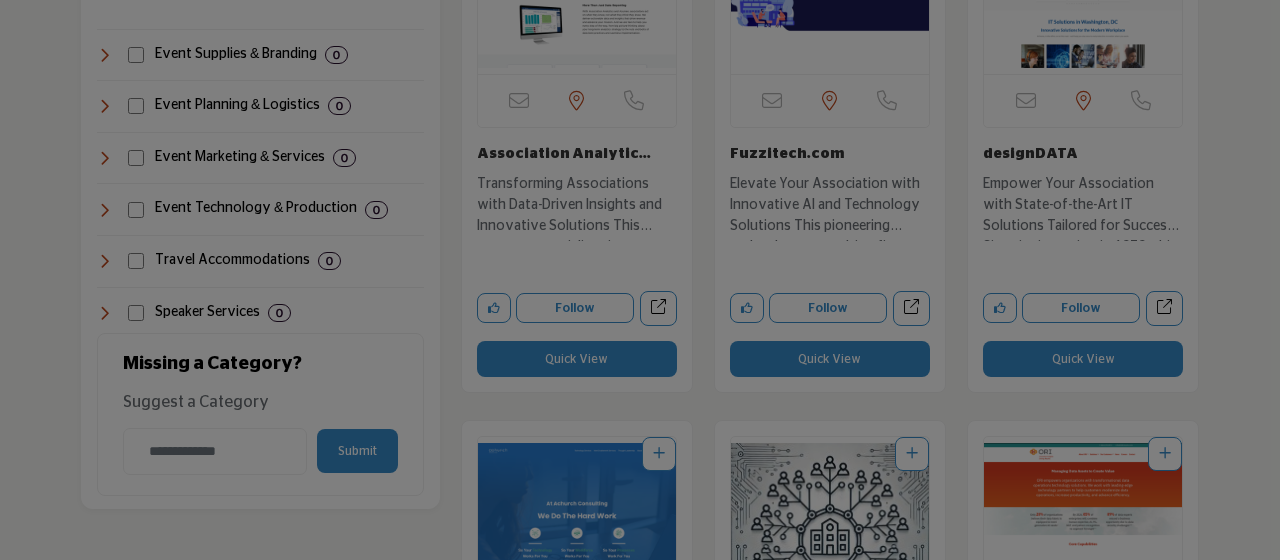 scroll, scrollTop: 627, scrollLeft: 0, axis: vertical 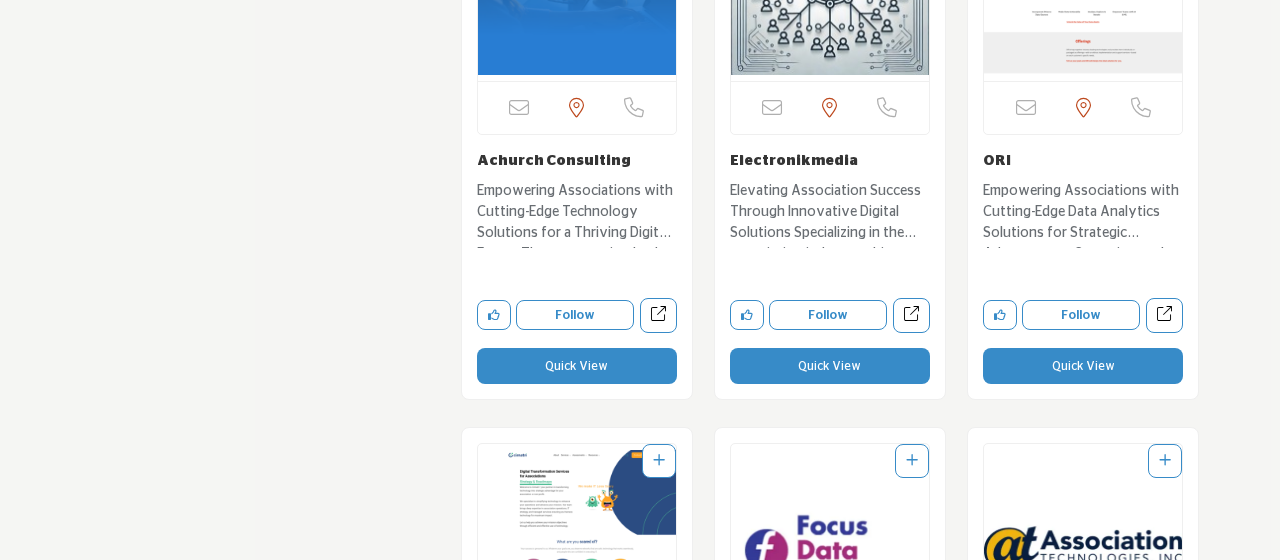 click on "Quick View" at bounding box center [577, 366] 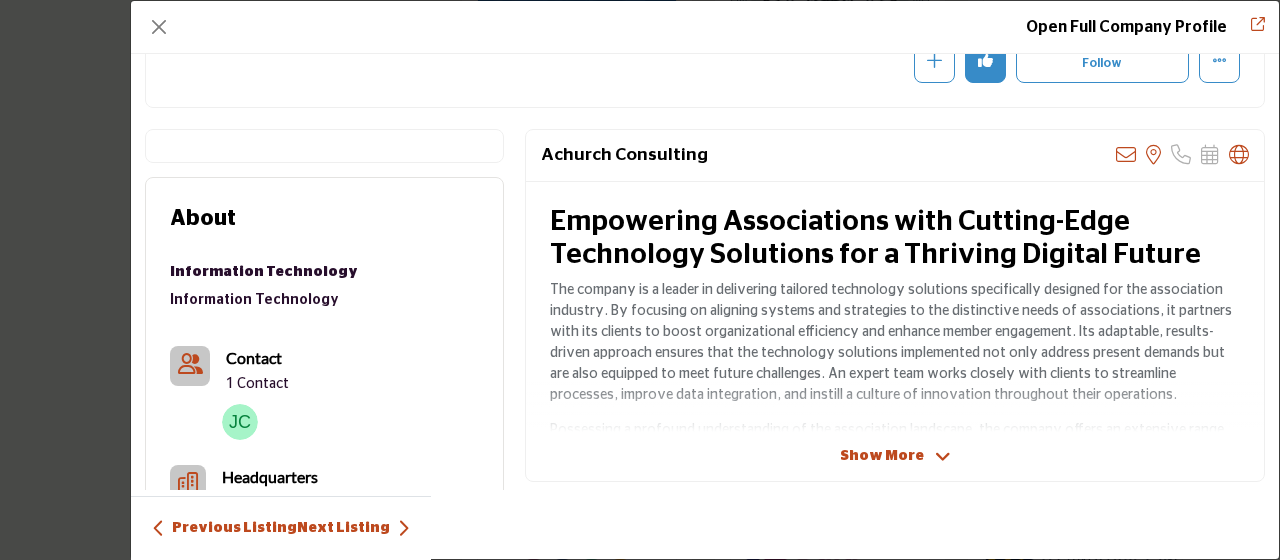 scroll, scrollTop: 301, scrollLeft: 0, axis: vertical 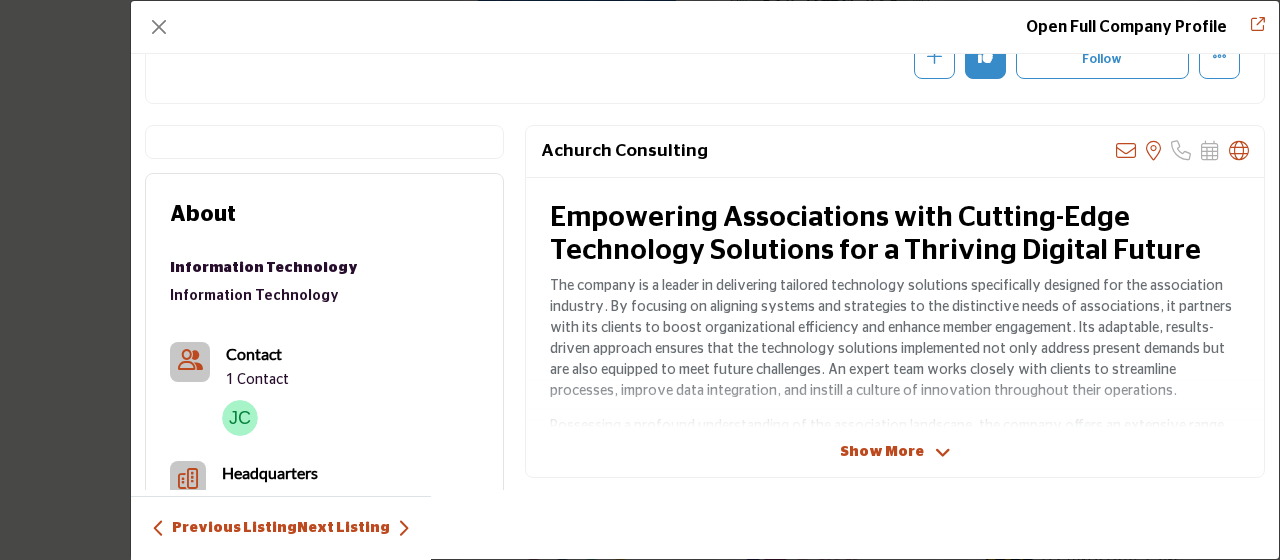 click on "Show More" at bounding box center (882, 452) 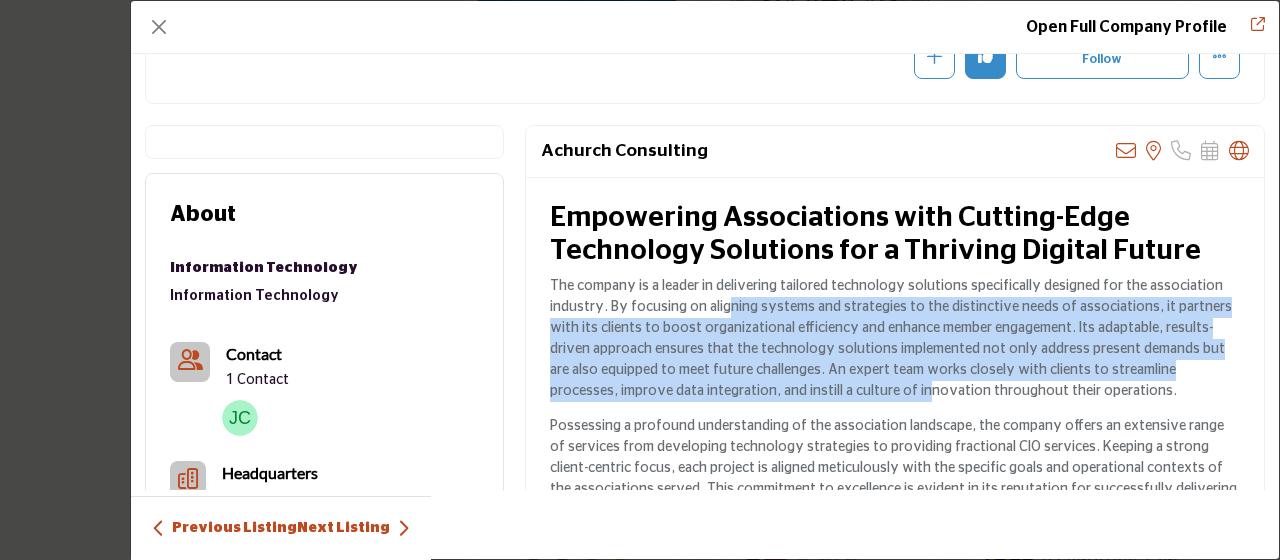 drag, startPoint x: 723, startPoint y: 311, endPoint x: 799, endPoint y: 397, distance: 114.76933 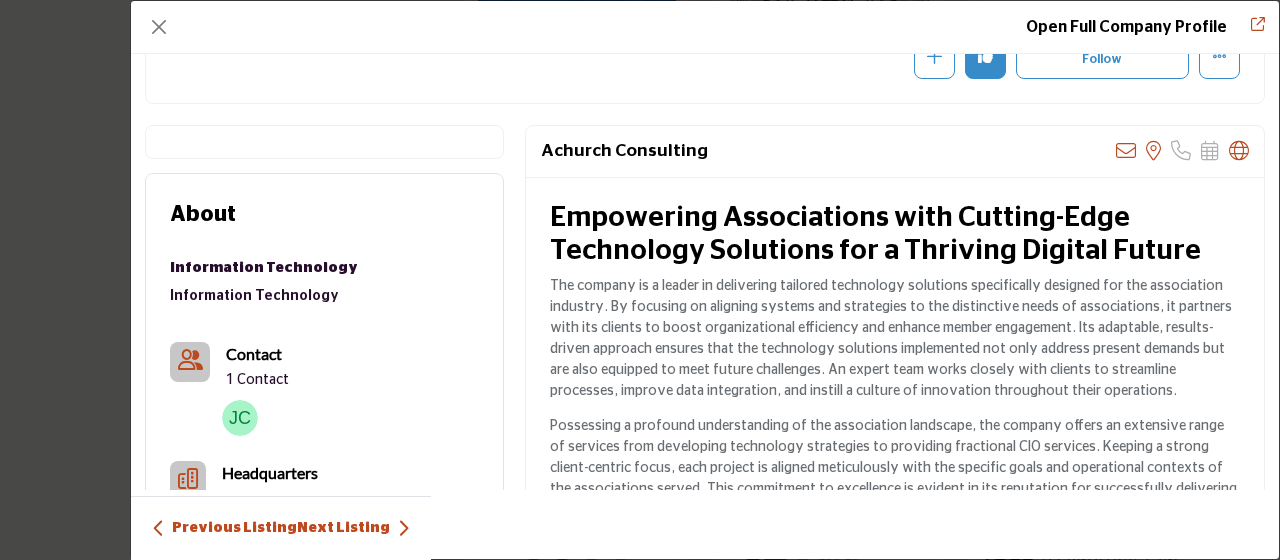 click on "The company is a leader in delivering tailored technology solutions specifically designed for the association industry. By focusing on aligning systems and strategies to the distinctive needs of associations, it partners with its clients to boost organizational efficiency and enhance member engagement. Its adaptable, results-driven approach ensures that the technology solutions implemented not only address present demands but are also equipped to meet future challenges. An expert team works closely with clients to streamline processes, improve data integration, and instill a culture of innovation throughout their operations." at bounding box center [895, 339] 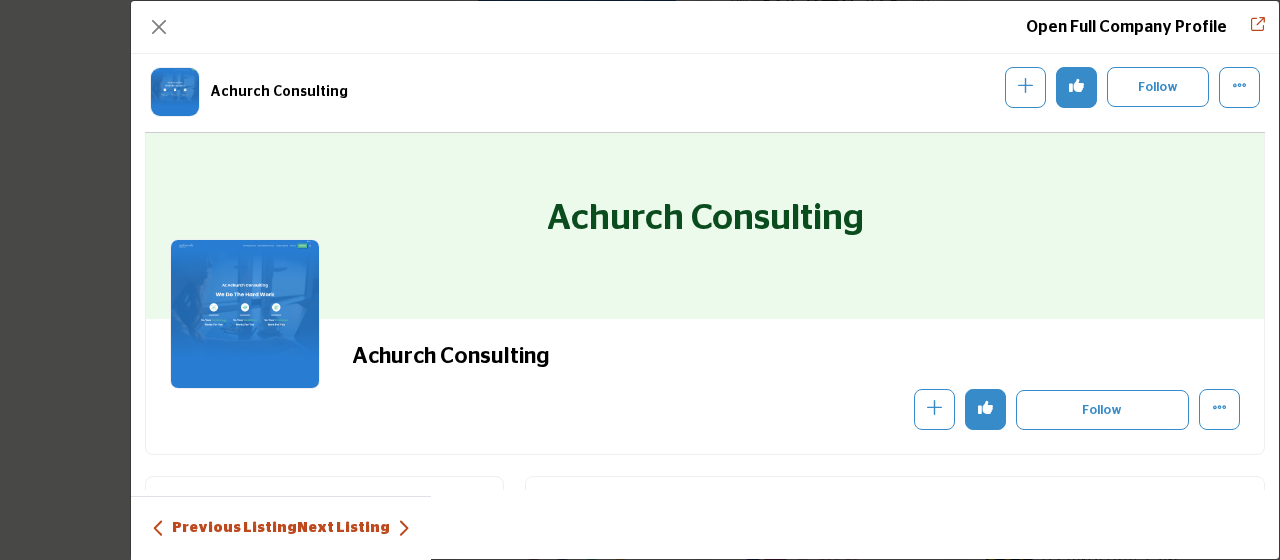 scroll, scrollTop: 0, scrollLeft: 0, axis: both 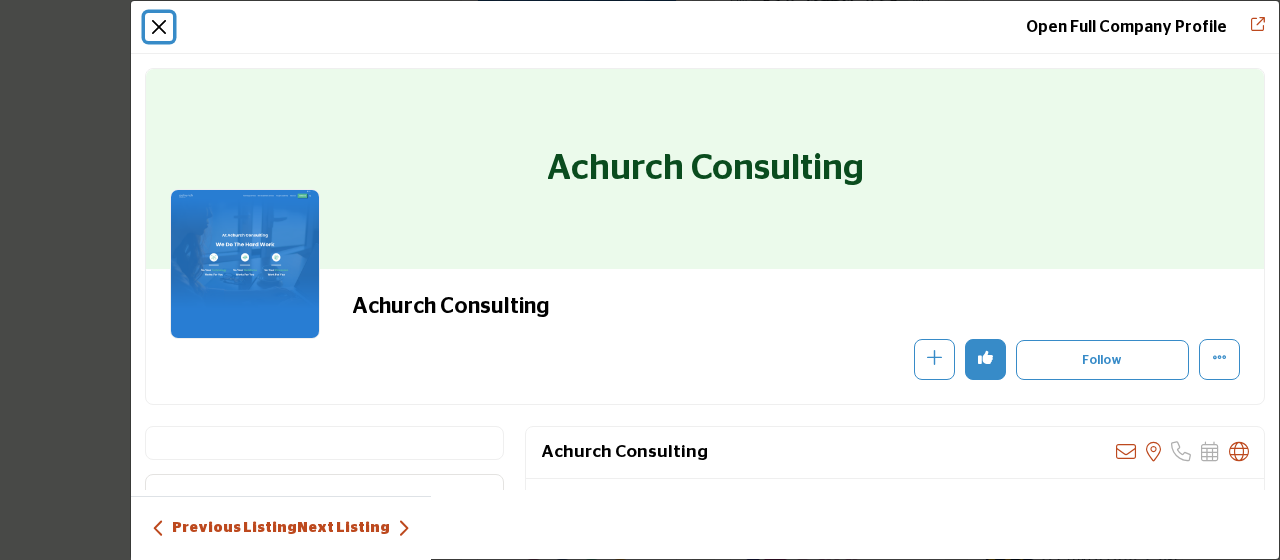 click at bounding box center (159, 27) 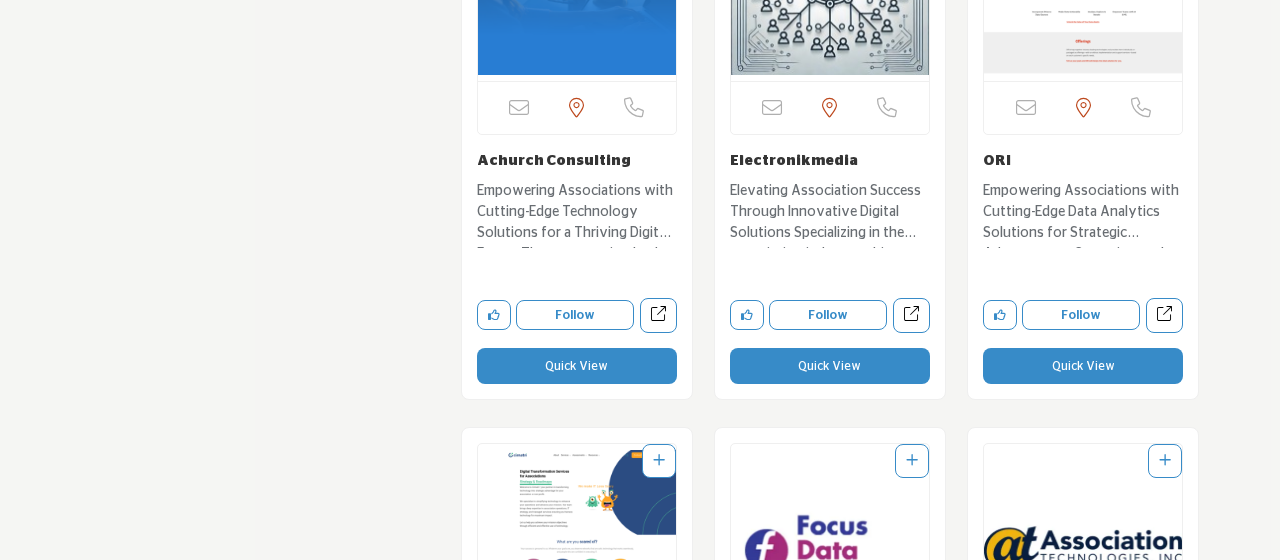click on "Quick View" at bounding box center (830, 366) 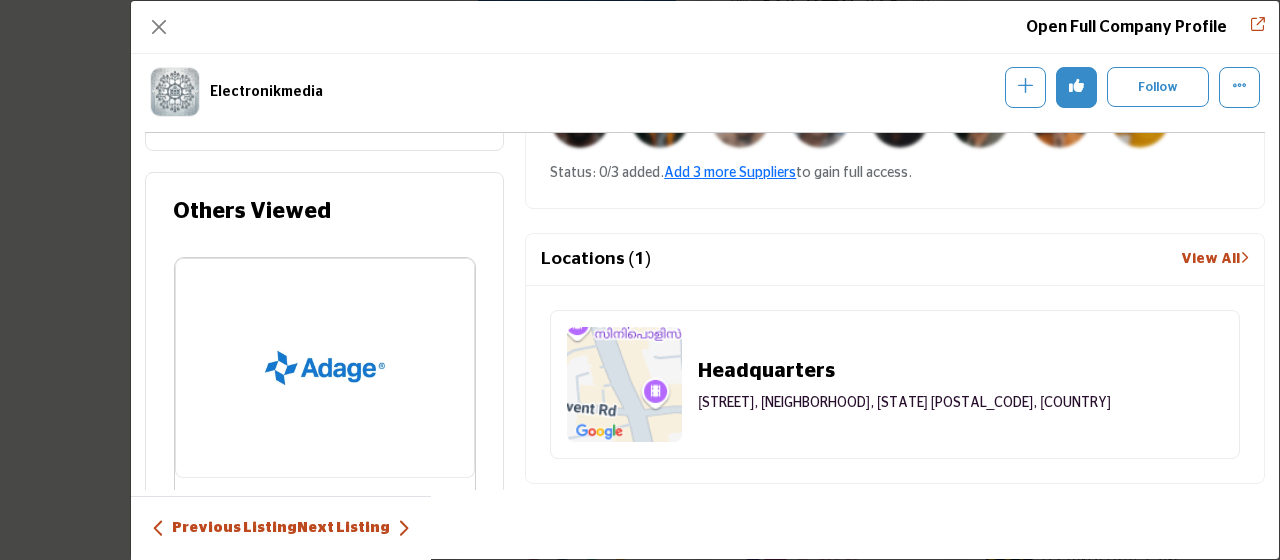 scroll, scrollTop: 1307, scrollLeft: 0, axis: vertical 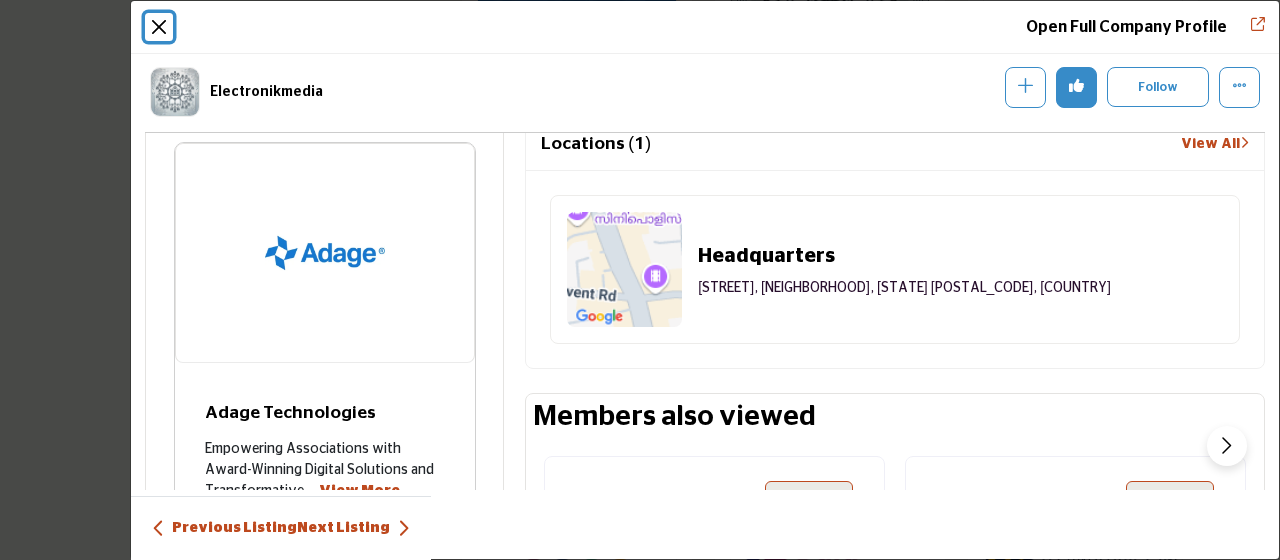 click at bounding box center [159, 27] 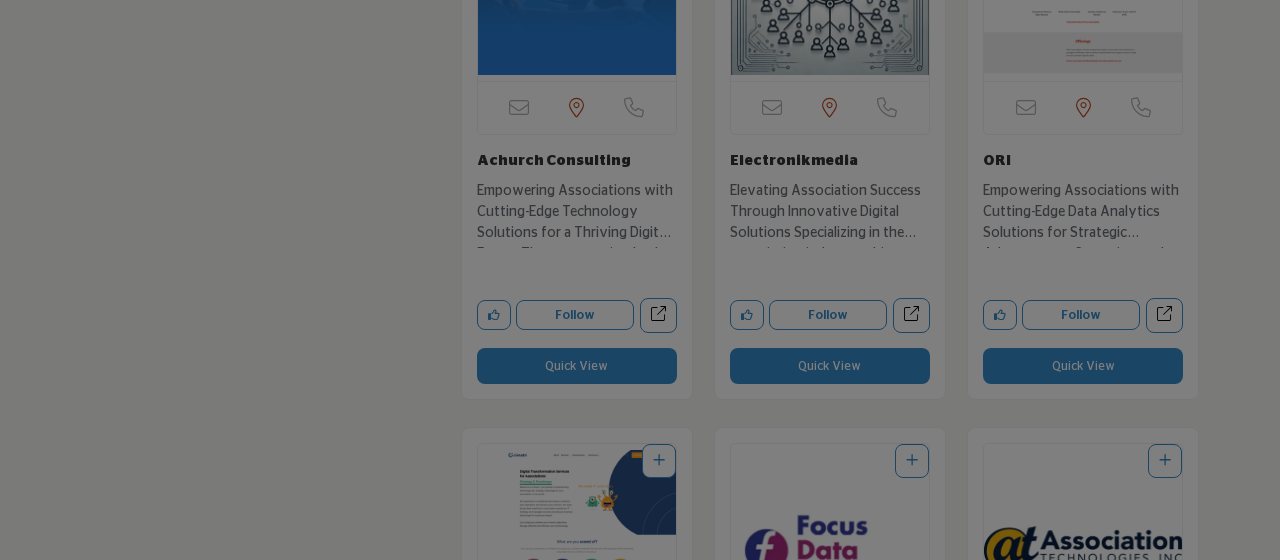 scroll, scrollTop: 0, scrollLeft: 0, axis: both 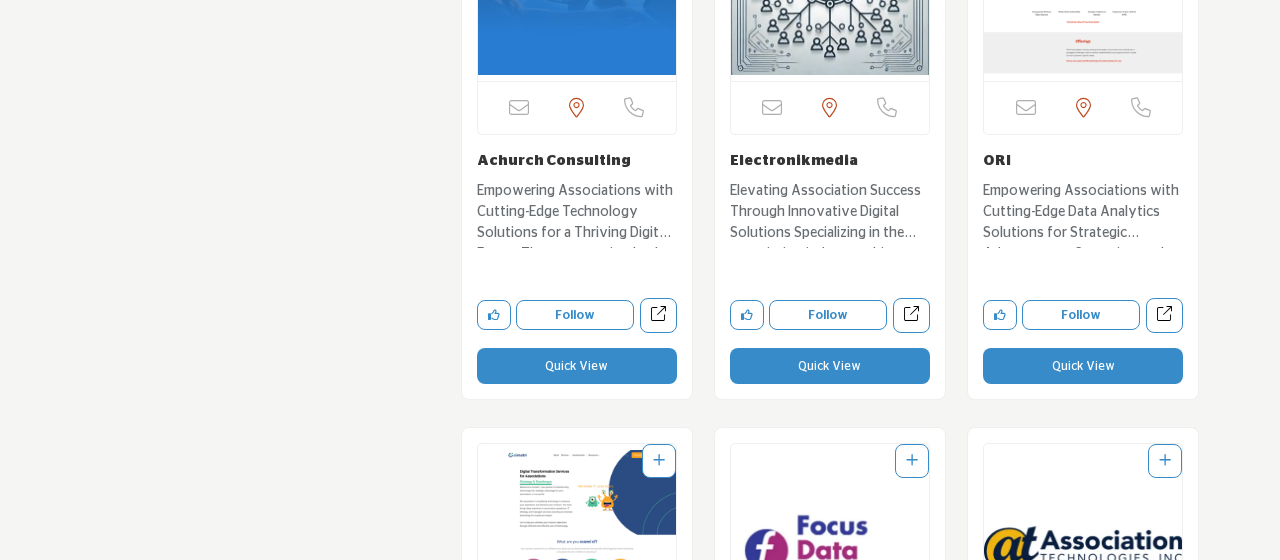 click on "Quick View" at bounding box center (1083, 366) 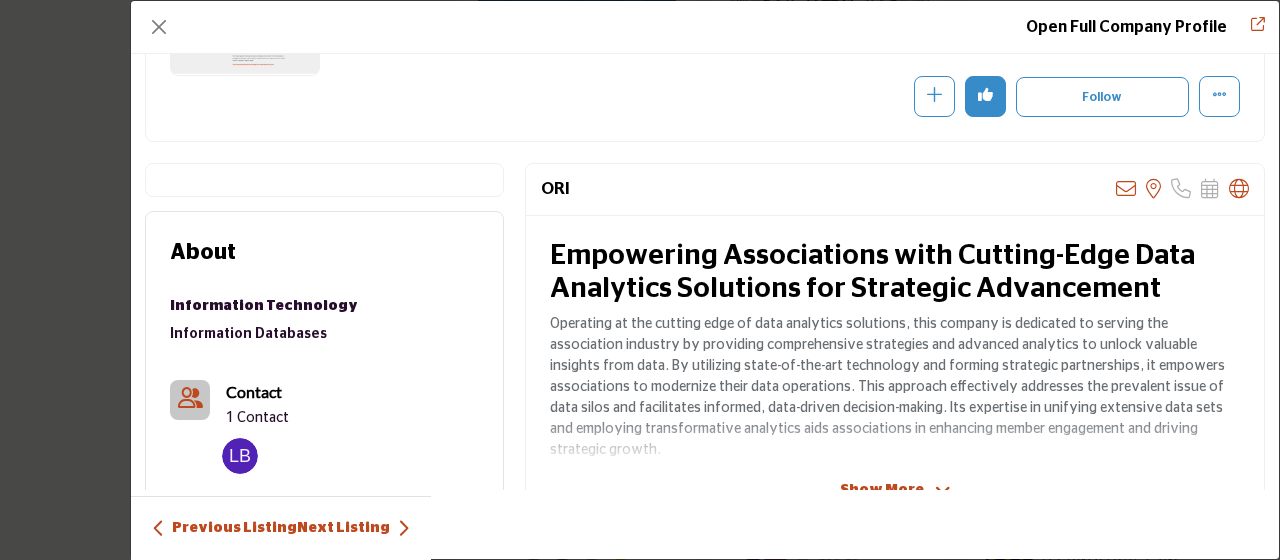 scroll, scrollTop: 263, scrollLeft: 0, axis: vertical 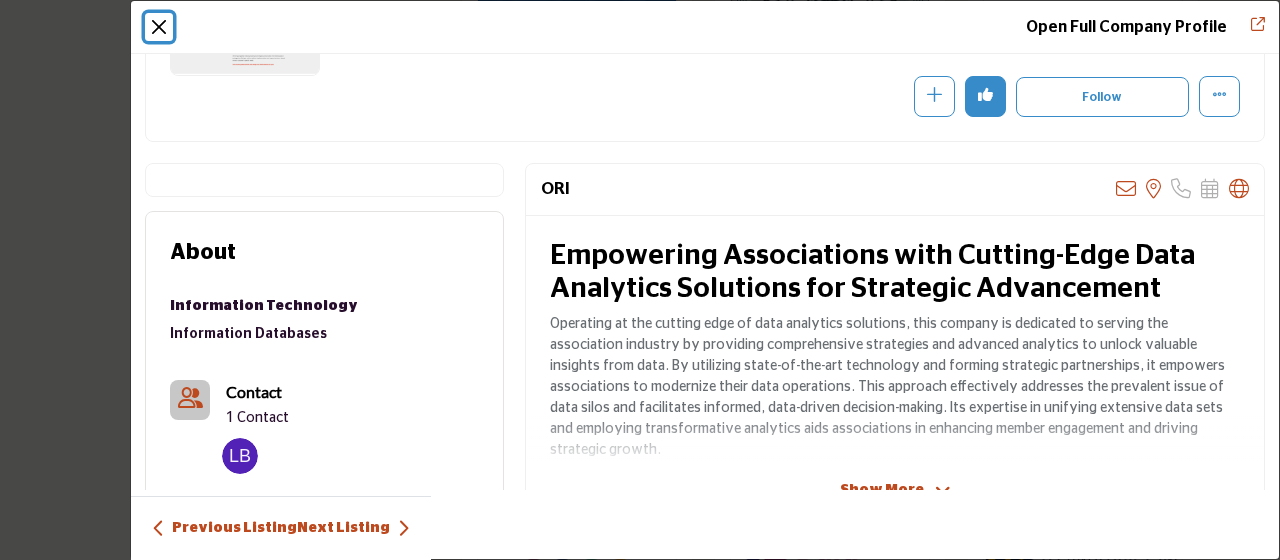 click at bounding box center (159, 27) 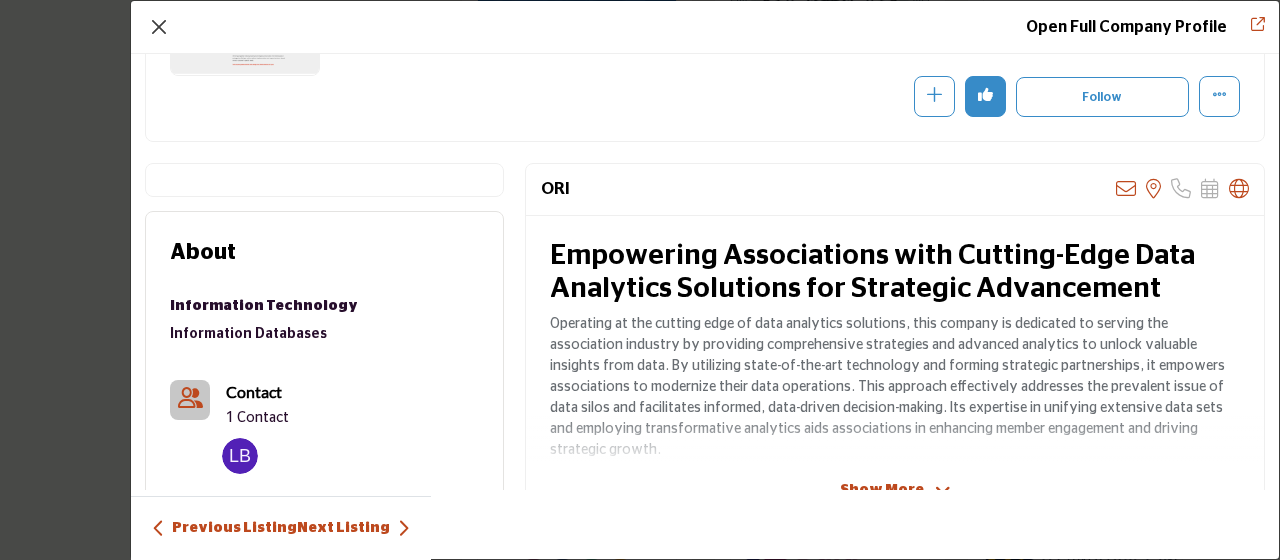 scroll, scrollTop: 263, scrollLeft: 0, axis: vertical 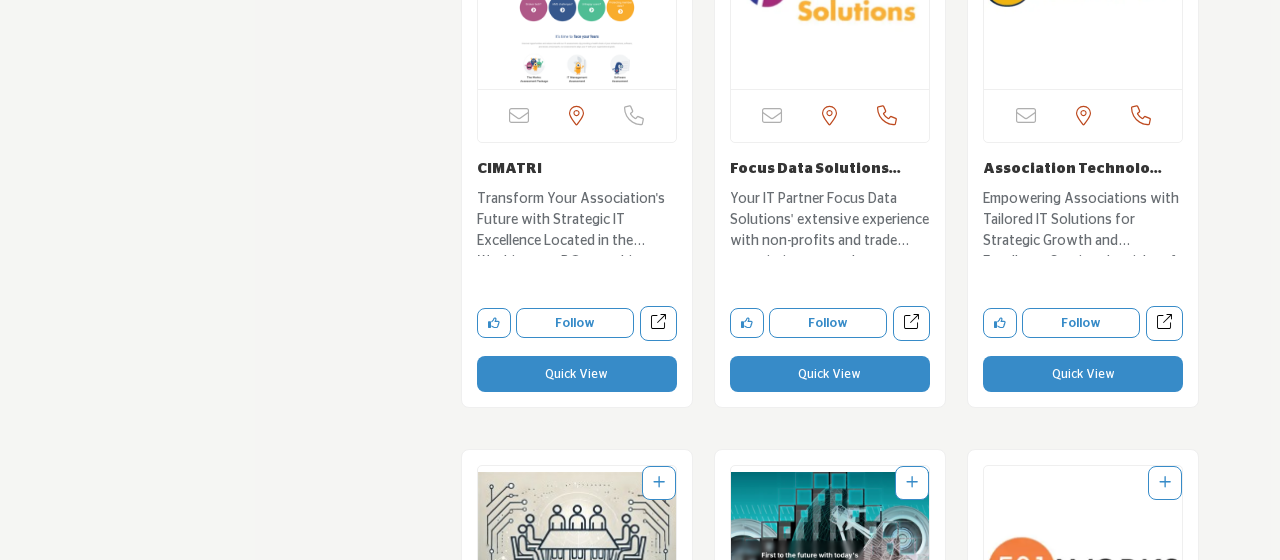 click on "Quick View" at bounding box center [577, 374] 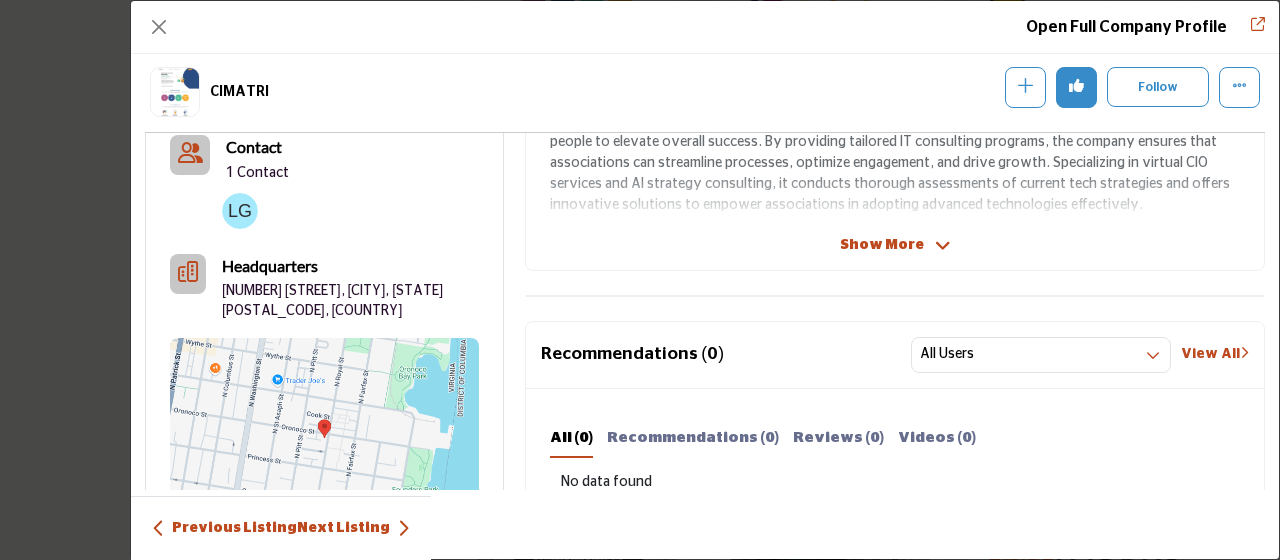 scroll, scrollTop: 466, scrollLeft: 0, axis: vertical 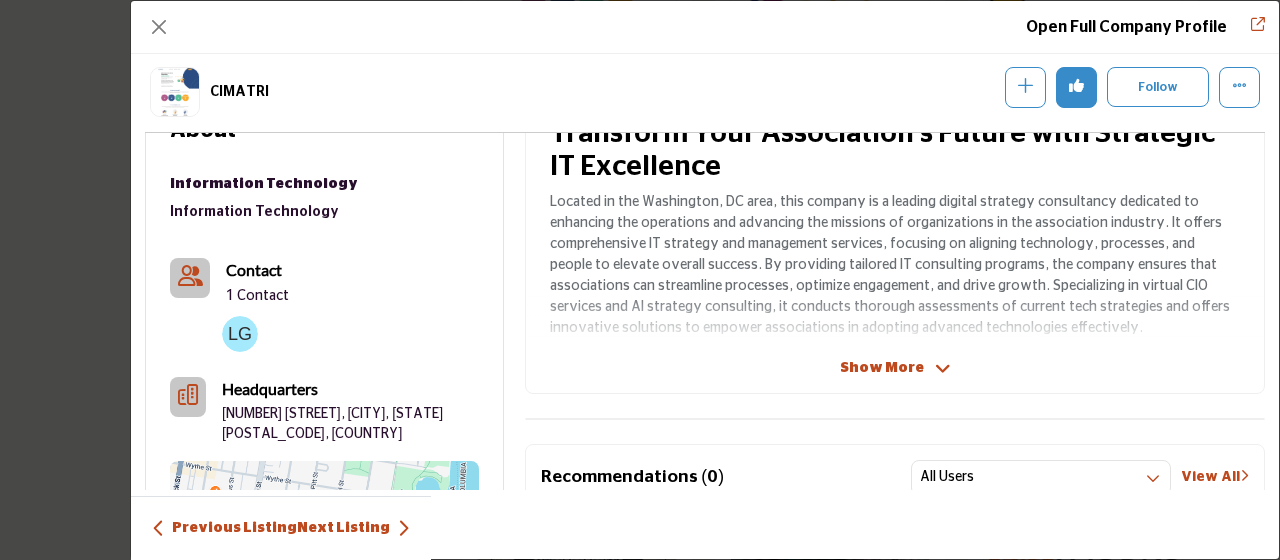 click on "Show More" at bounding box center (895, 368) 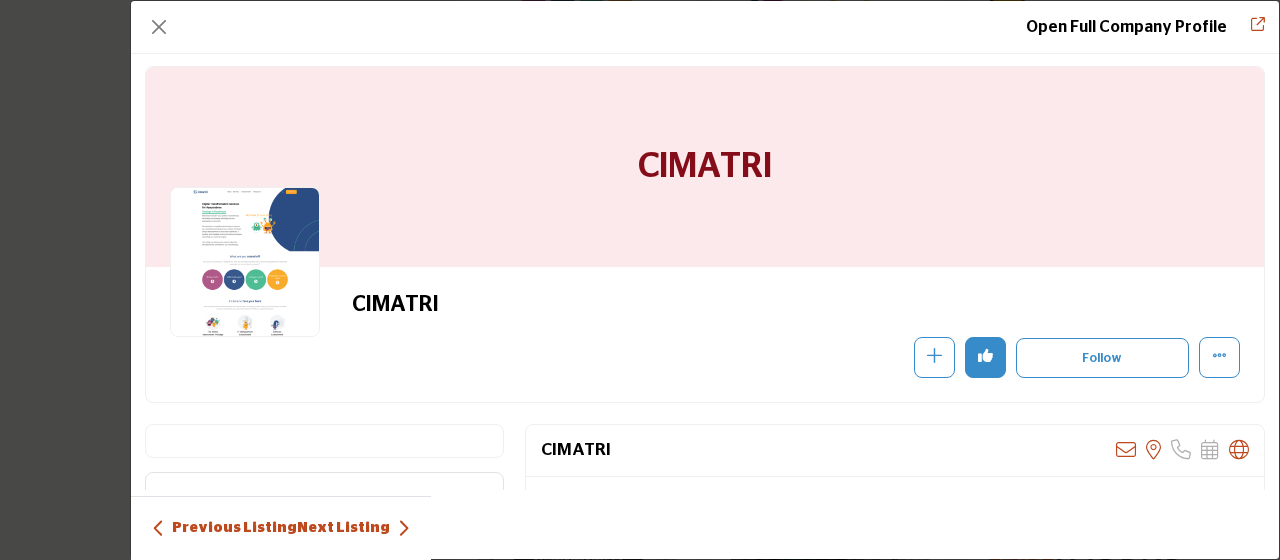 scroll, scrollTop: 0, scrollLeft: 0, axis: both 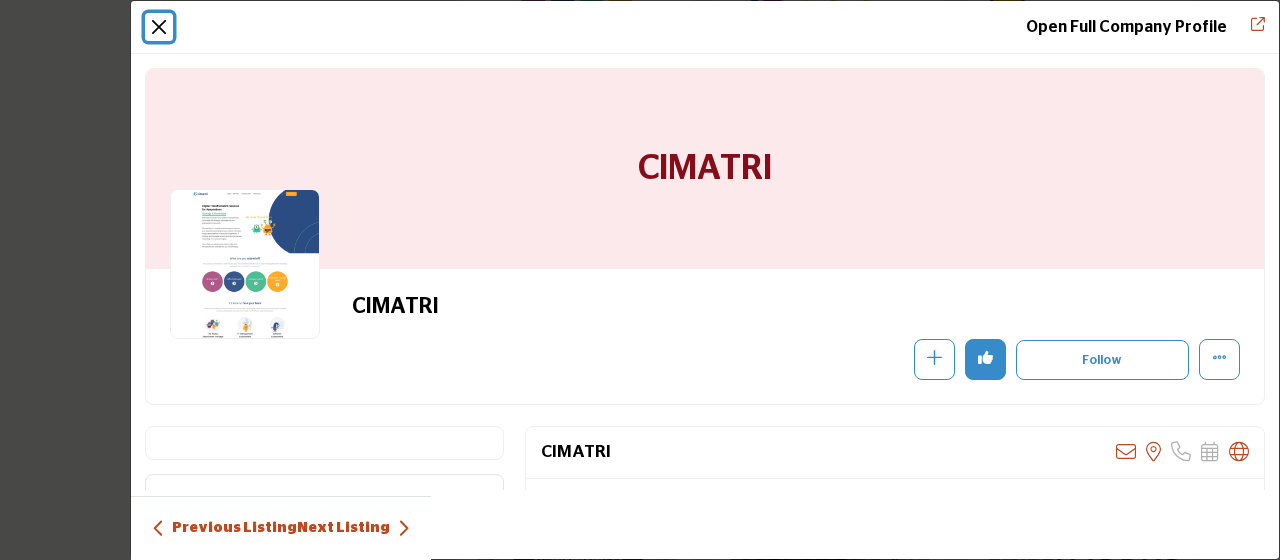 click at bounding box center [159, 27] 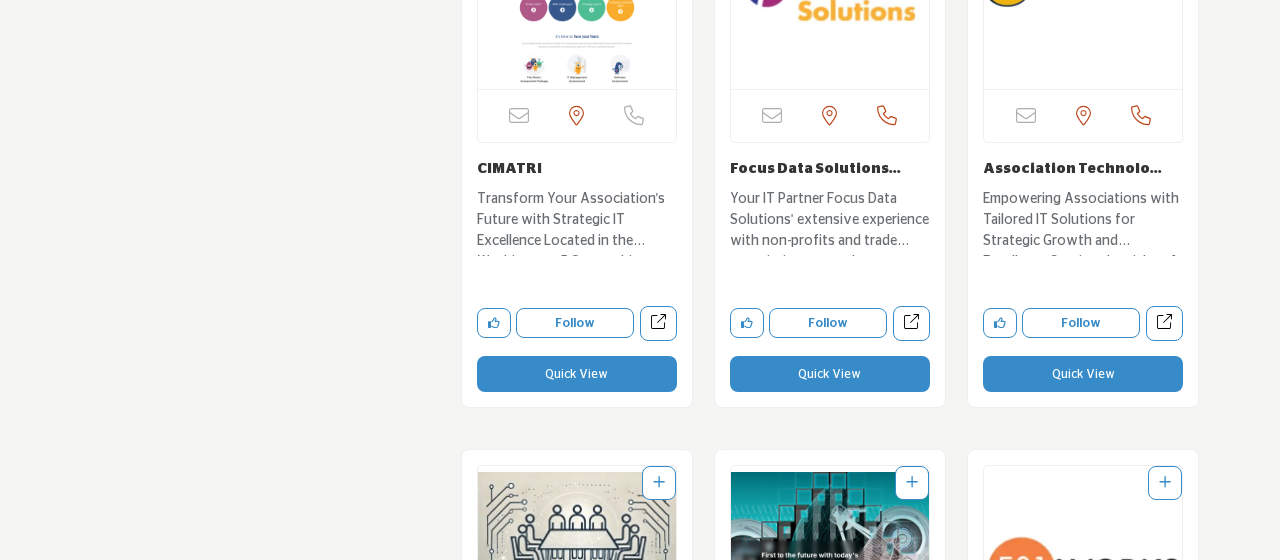 click on "Quick View" at bounding box center [1083, 374] 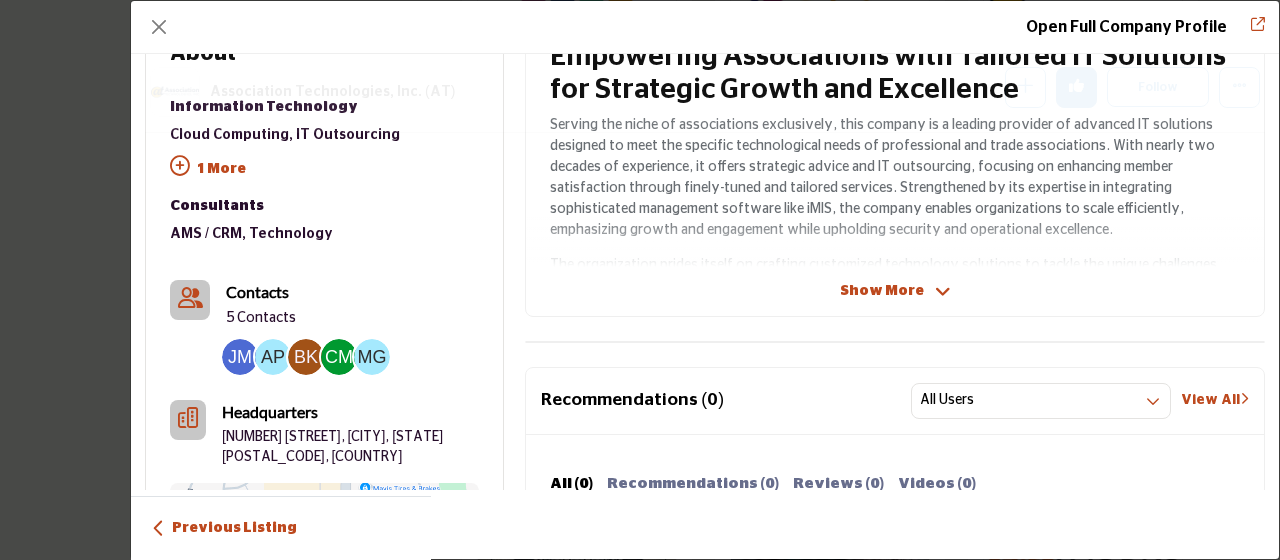 scroll, scrollTop: 571, scrollLeft: 0, axis: vertical 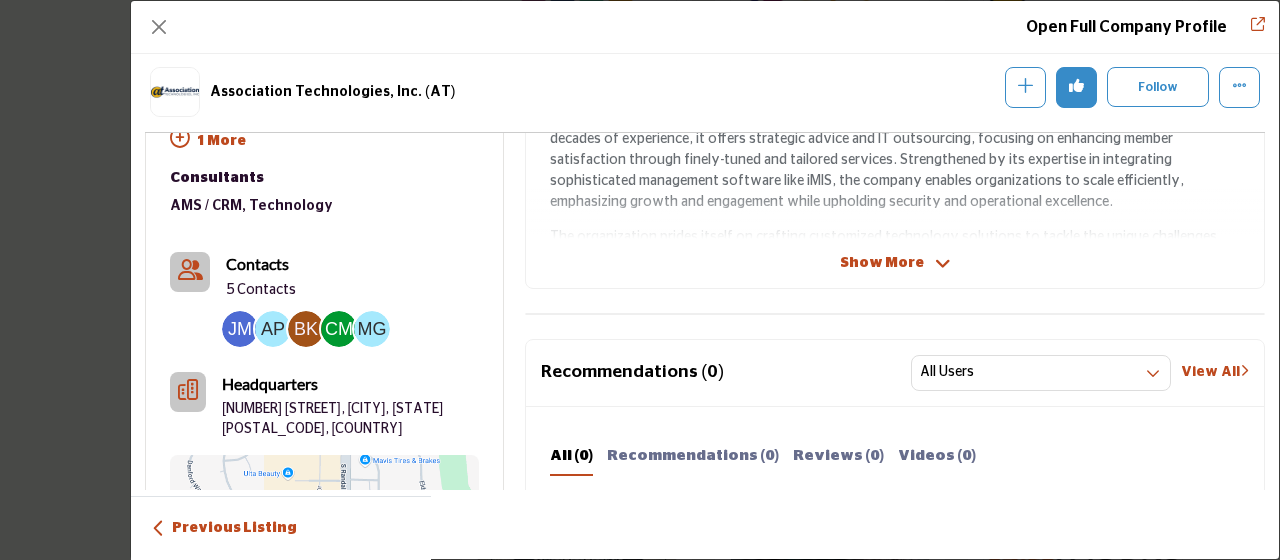 click on "Show More" at bounding box center (882, 263) 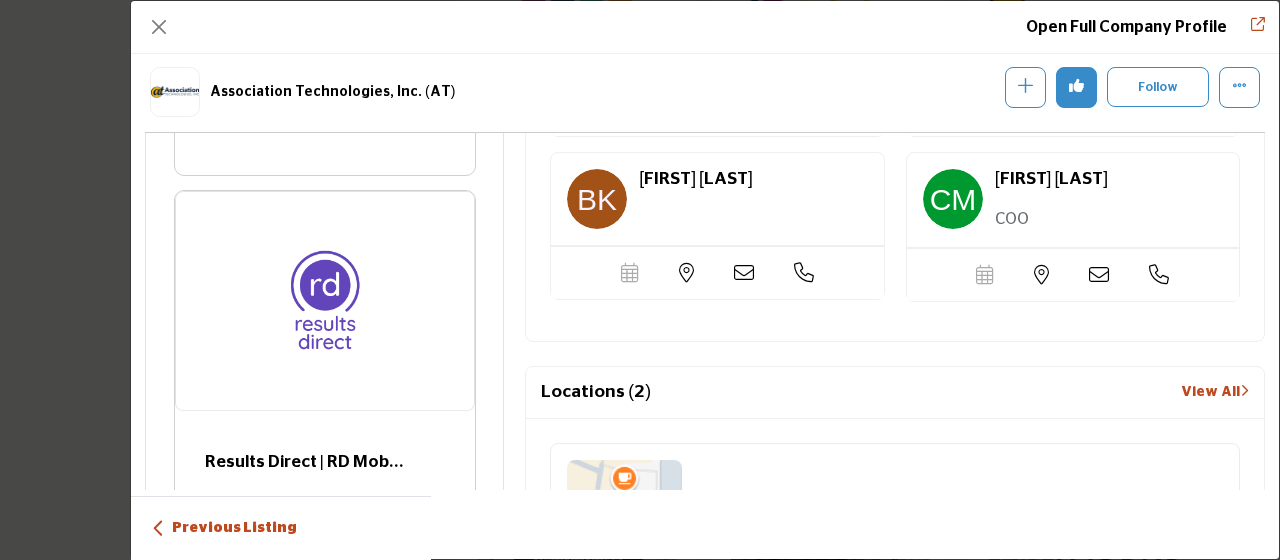 scroll, scrollTop: 1443, scrollLeft: 0, axis: vertical 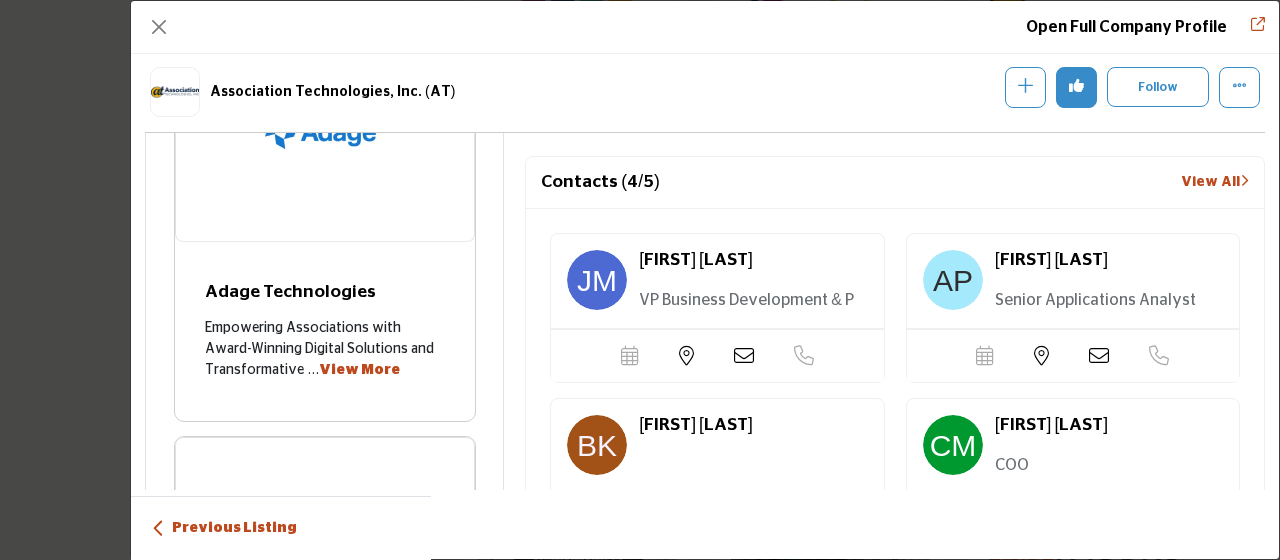 click on "View All" at bounding box center [1215, 182] 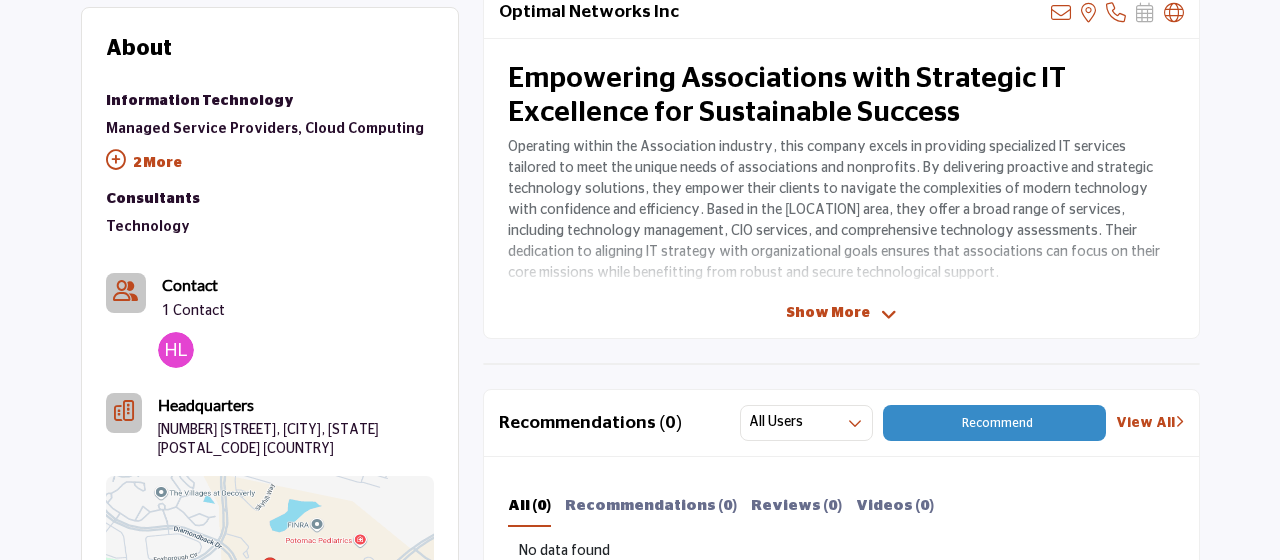 scroll, scrollTop: 620, scrollLeft: 0, axis: vertical 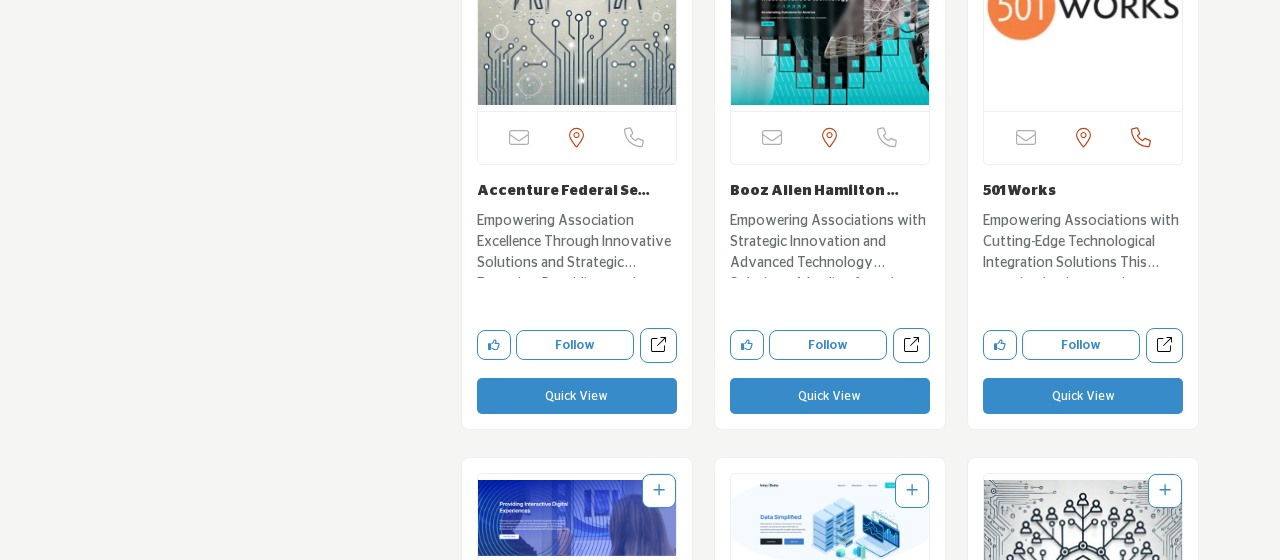 click on "Quick View" at bounding box center [577, 396] 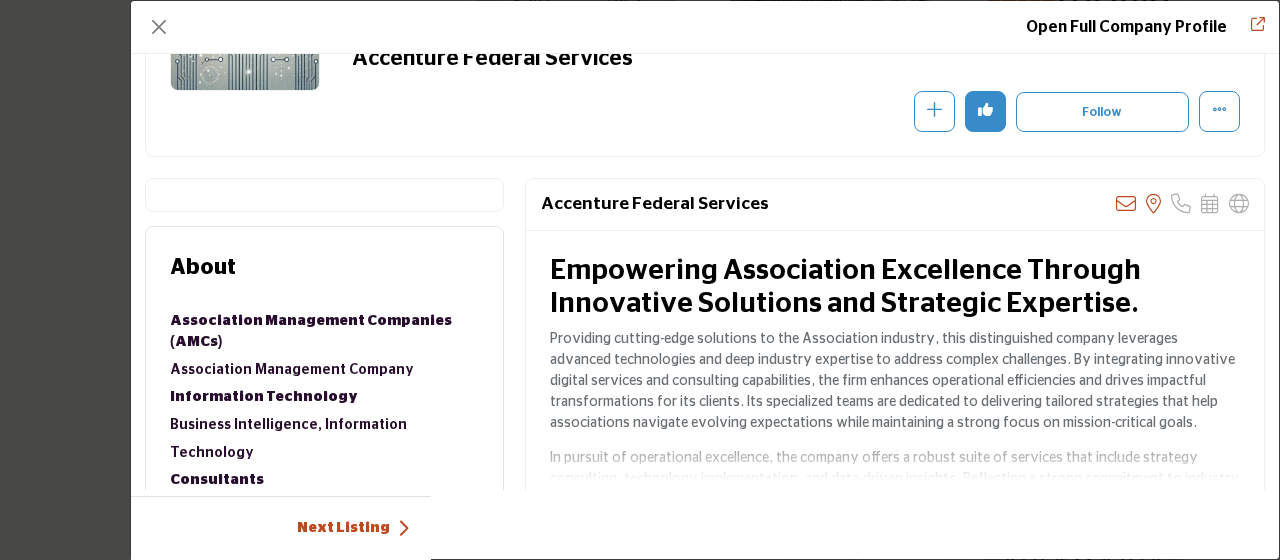 scroll, scrollTop: 245, scrollLeft: 0, axis: vertical 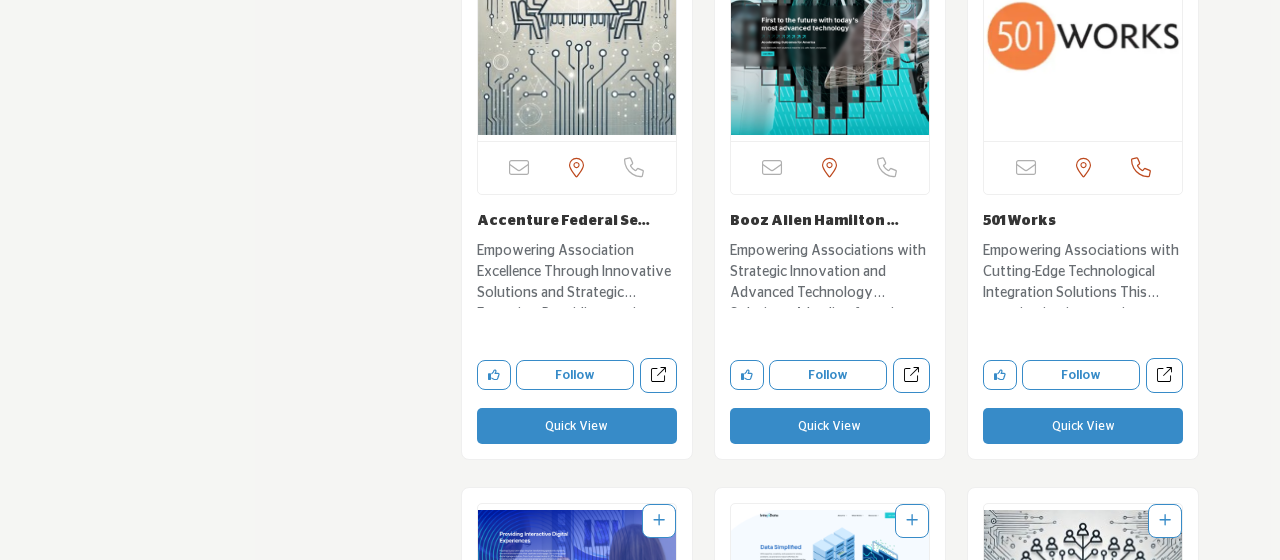 click on "Quick View" at bounding box center (830, 426) 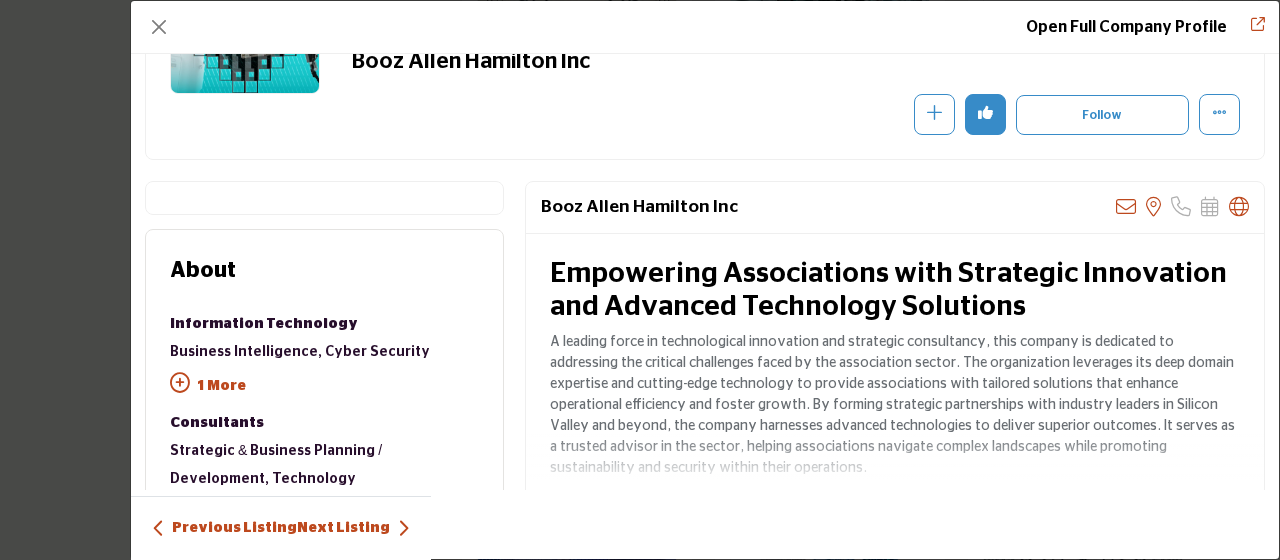 scroll, scrollTop: 449, scrollLeft: 0, axis: vertical 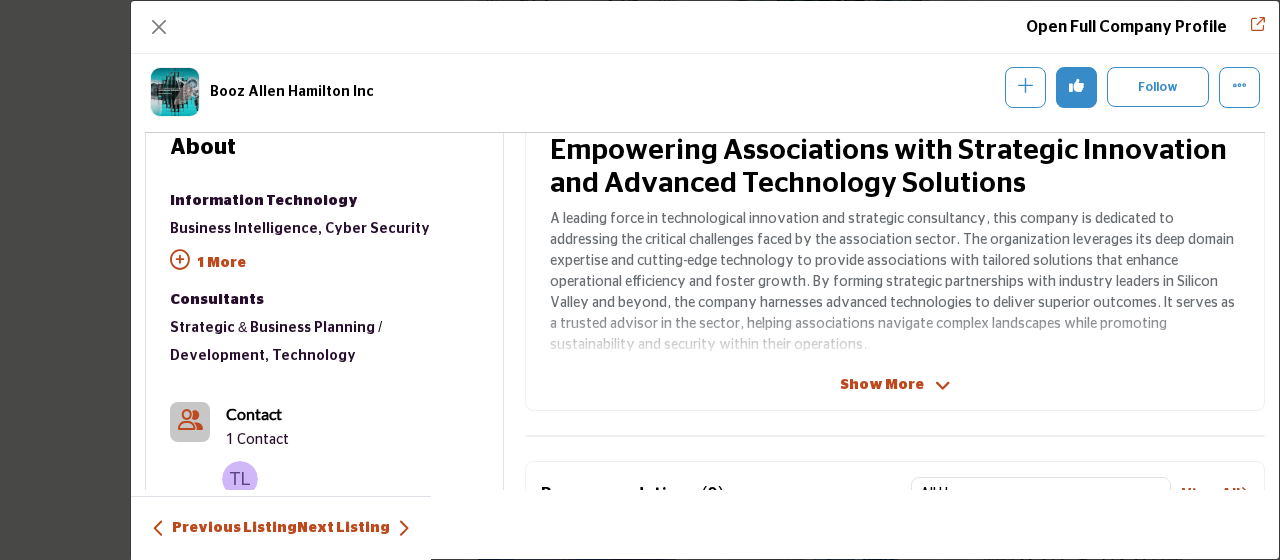 click on "Show More" at bounding box center [882, 385] 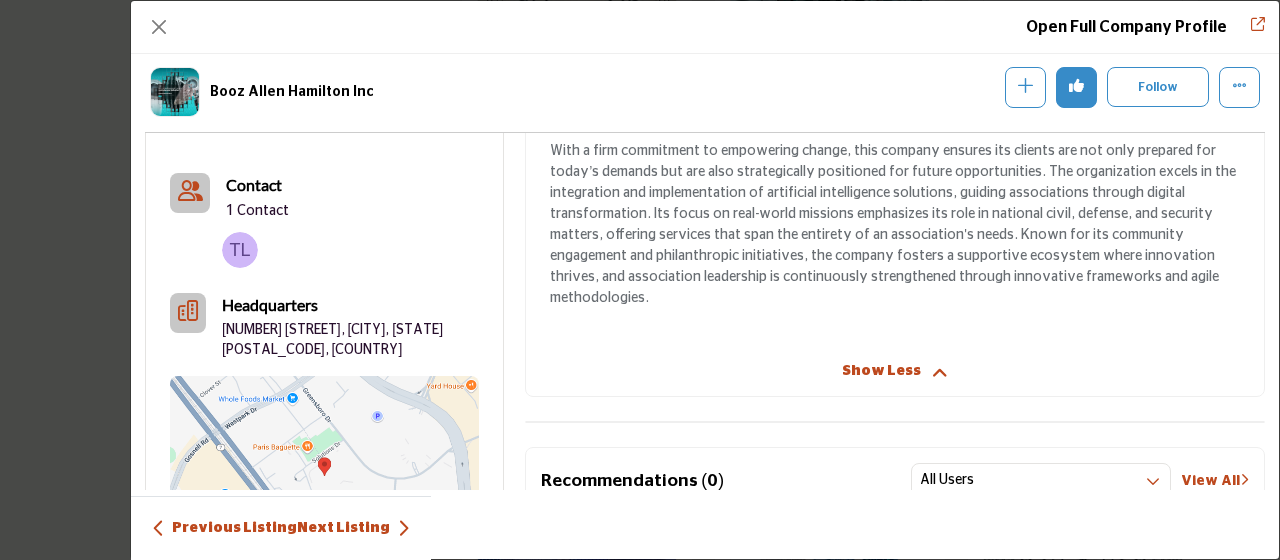 scroll, scrollTop: 571, scrollLeft: 0, axis: vertical 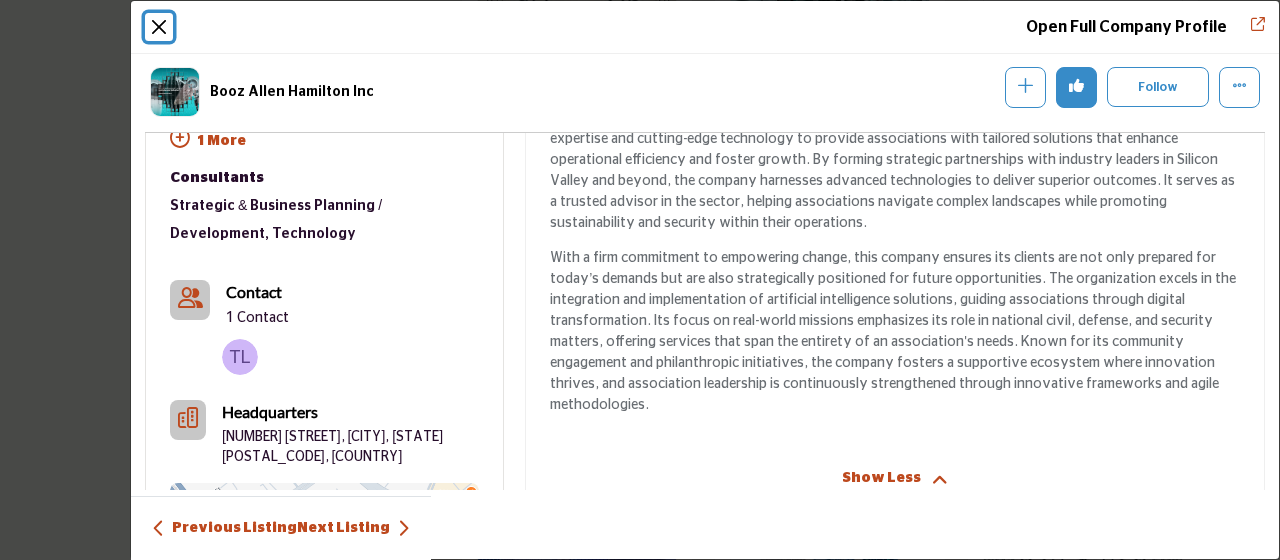 click at bounding box center (159, 27) 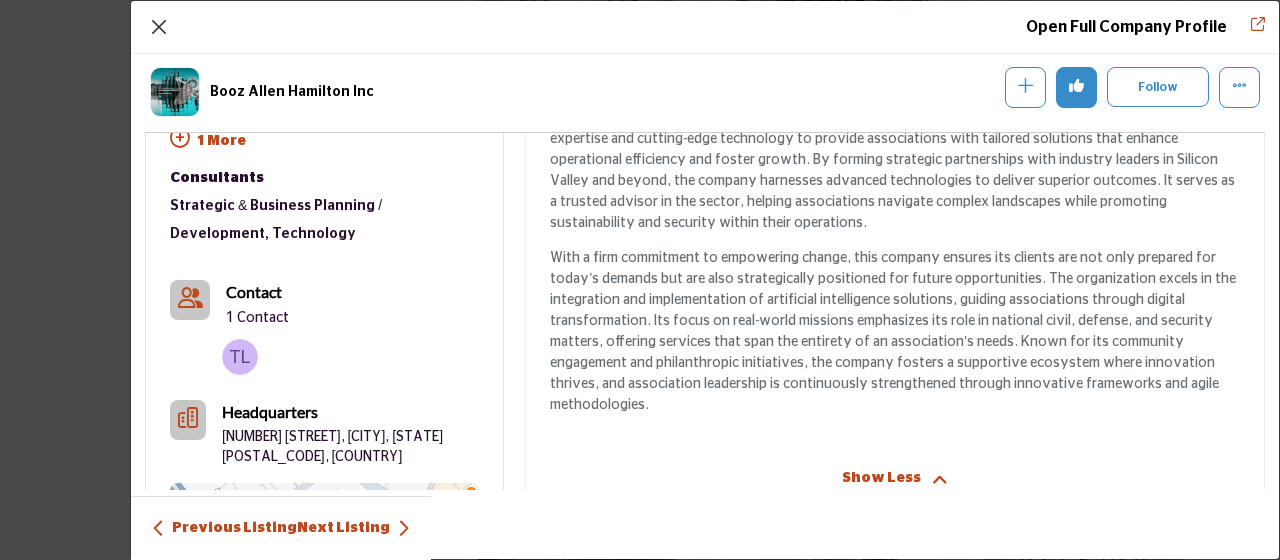 scroll, scrollTop: 571, scrollLeft: 0, axis: vertical 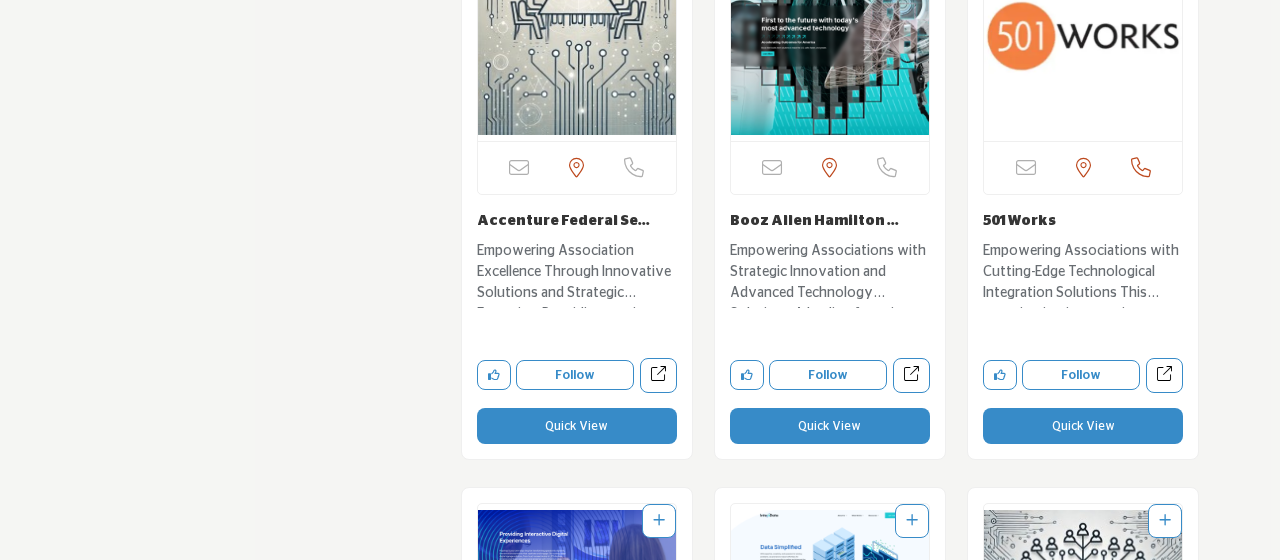click on "Quick View" at bounding box center [1083, 426] 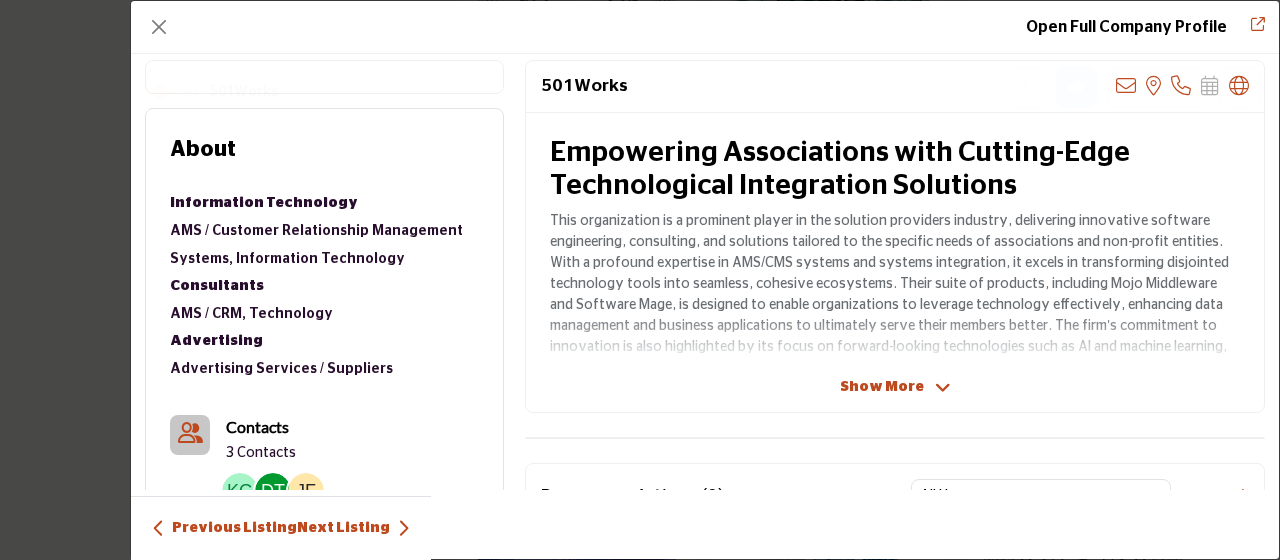 scroll, scrollTop: 454, scrollLeft: 0, axis: vertical 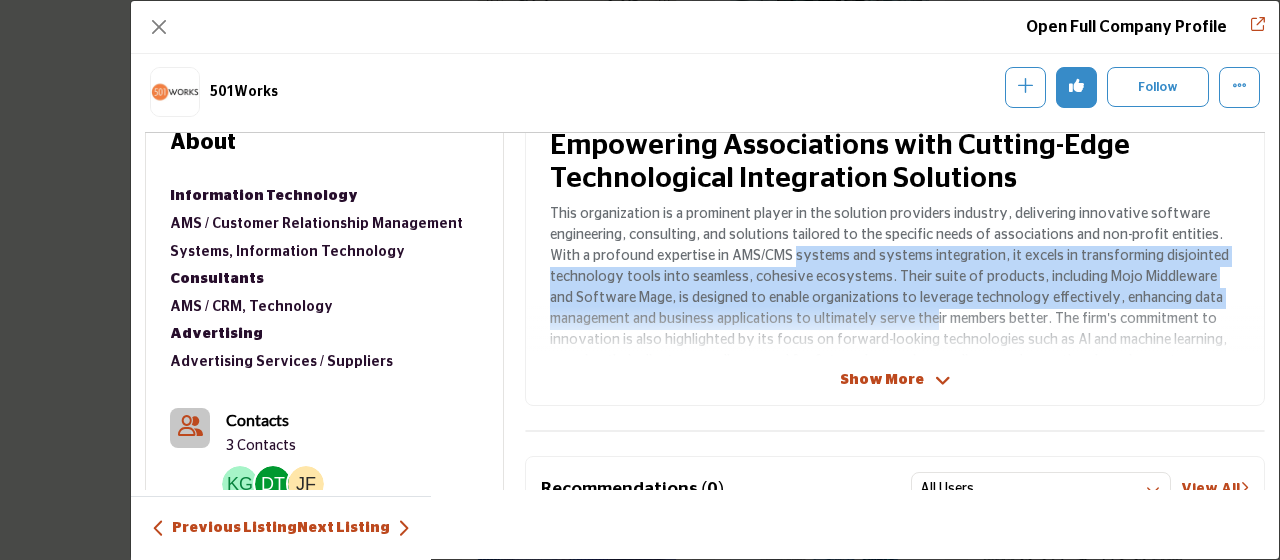 drag, startPoint x: 746, startPoint y: 255, endPoint x: 817, endPoint y: 324, distance: 99.00505 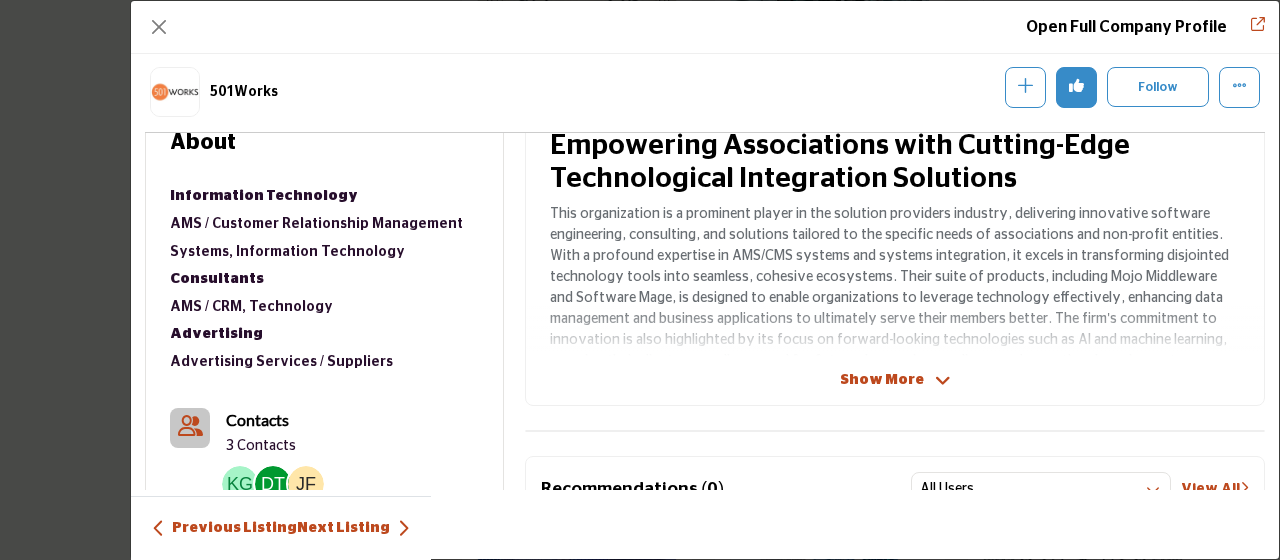 click on "Show More" at bounding box center (882, 380) 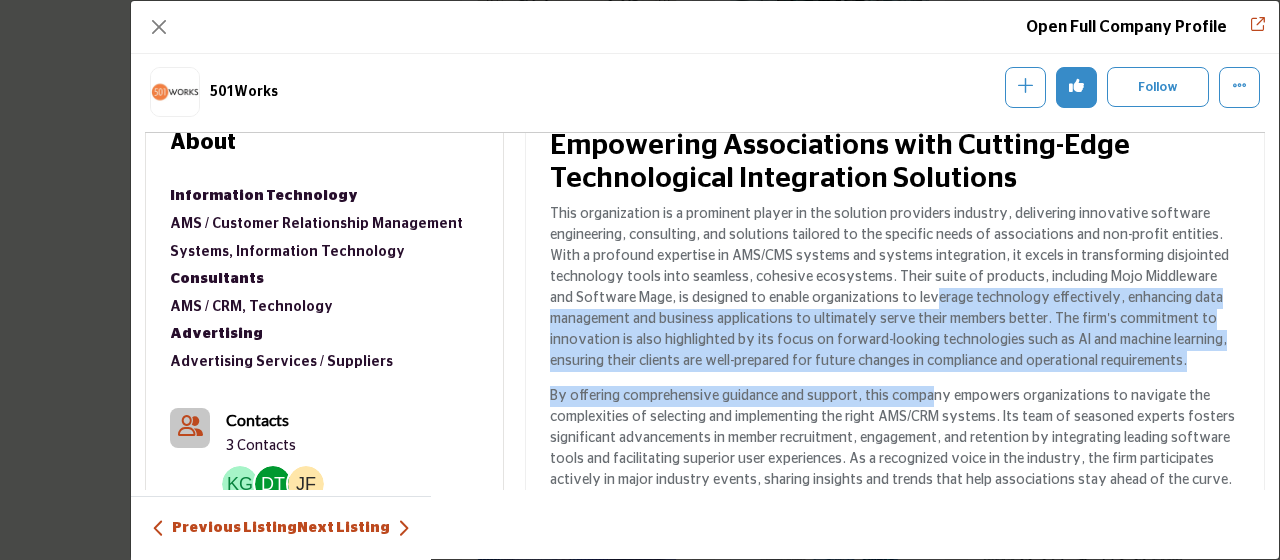 drag, startPoint x: 845, startPoint y: 307, endPoint x: 926, endPoint y: 398, distance: 121.82774 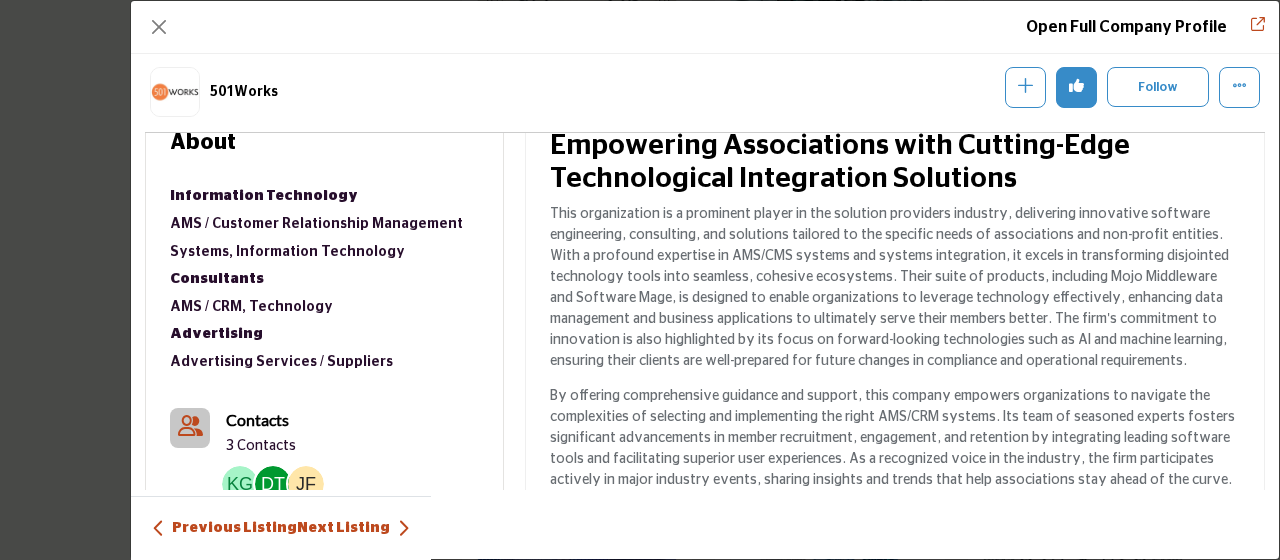 click on "By offering comprehensive guidance and support, this company empowers organizations to navigate the complexities of selecting and implementing the right AMS/CRM systems. Its team of seasoned experts fosters significant advancements in member recruitment, engagement, and retention by integrating leading software tools and facilitating superior user experiences. As a recognized voice in the industry, the firm participates actively in major industry events, sharing insights and trends that help associations stay ahead of the curve. Their dedicated approach not only addresses immediate technological challenges but also aligns strategic initiatives with core business objectives, ensuring technology that works harder and smarter in all aspects." at bounding box center [895, 459] 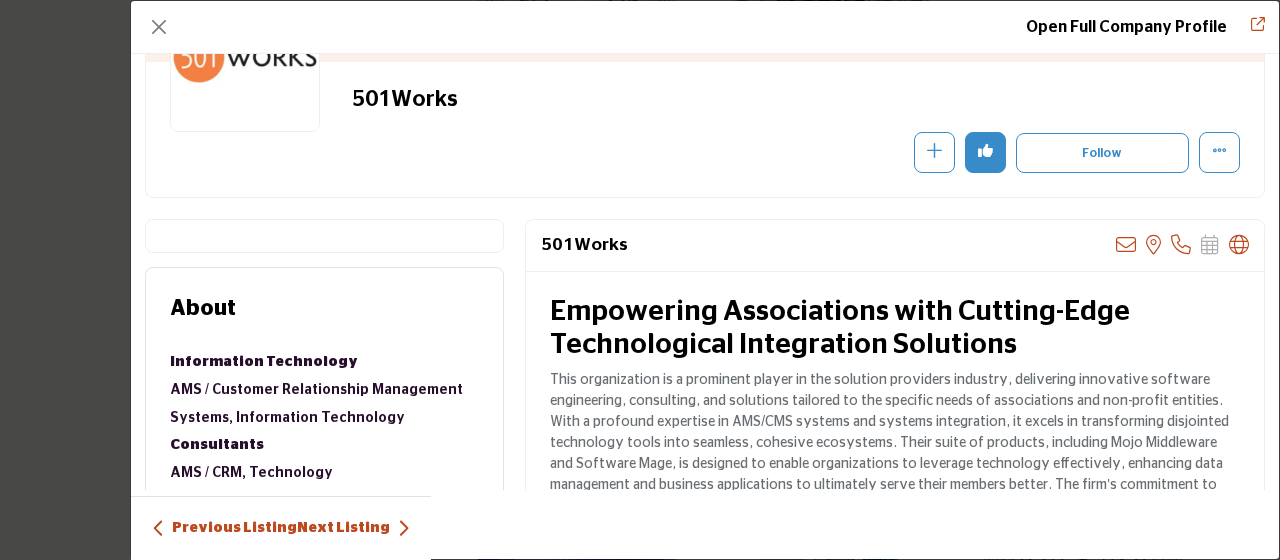 scroll, scrollTop: 127, scrollLeft: 0, axis: vertical 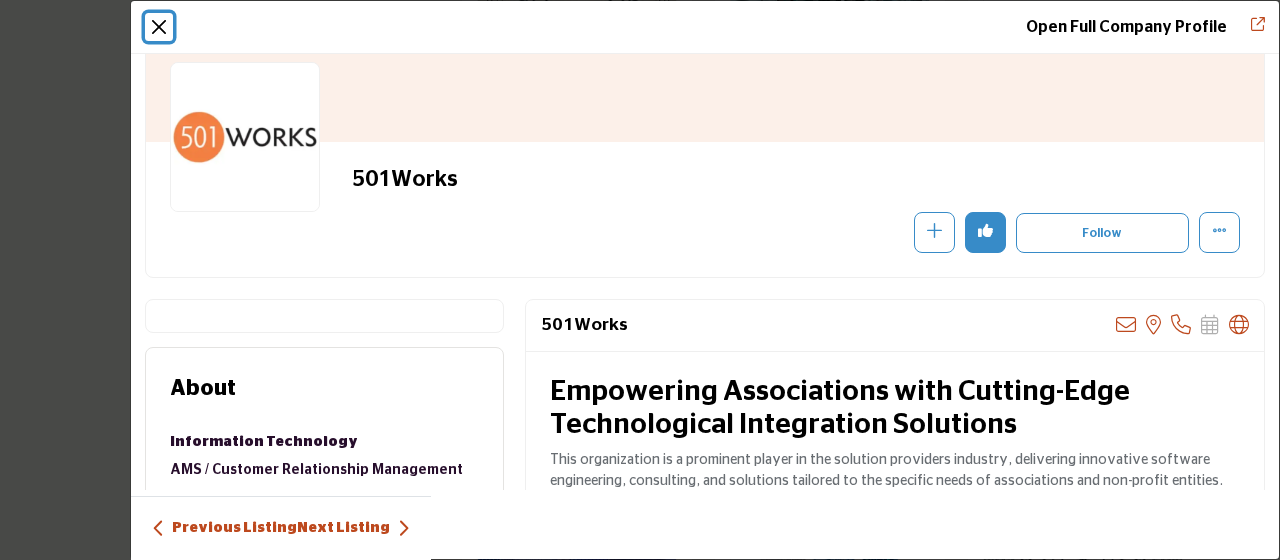 click at bounding box center [159, 27] 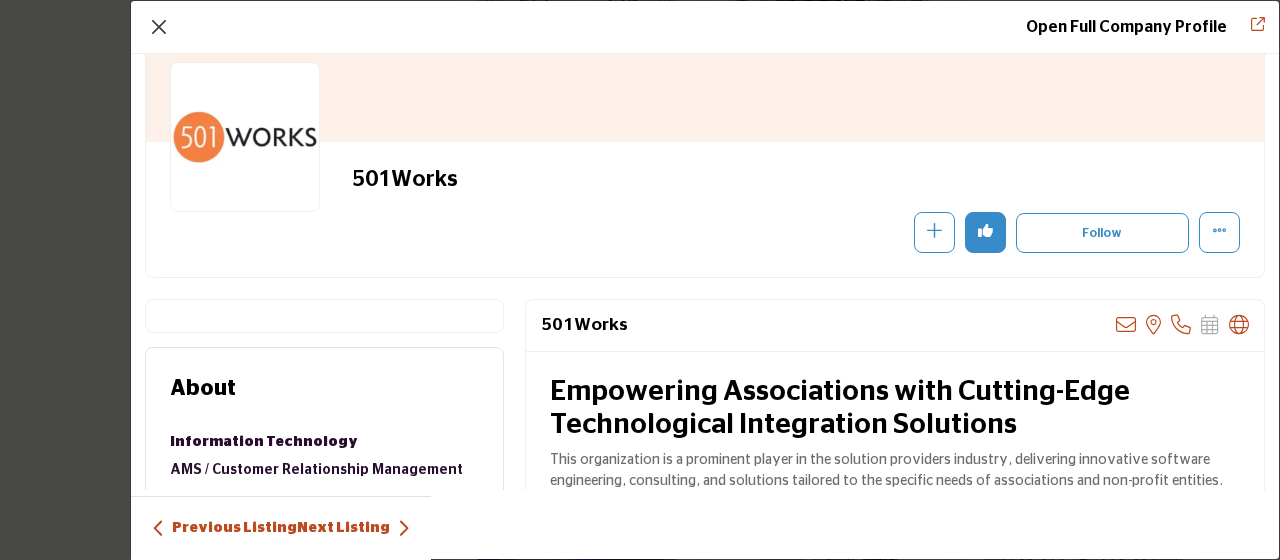 scroll, scrollTop: 127, scrollLeft: 0, axis: vertical 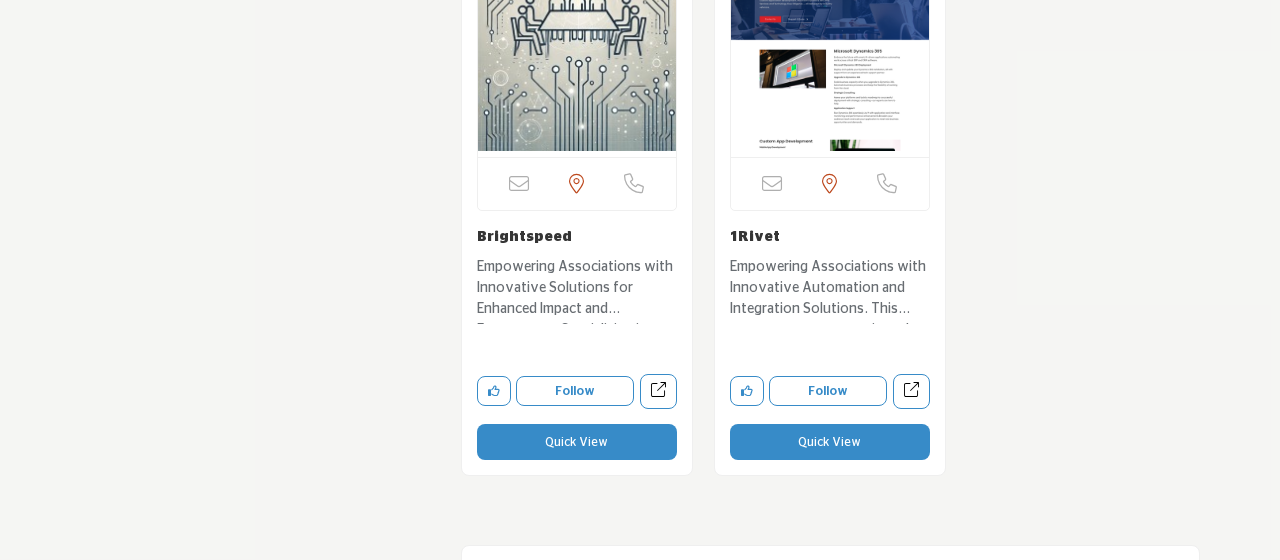 click on "Quick View" at bounding box center (577, 442) 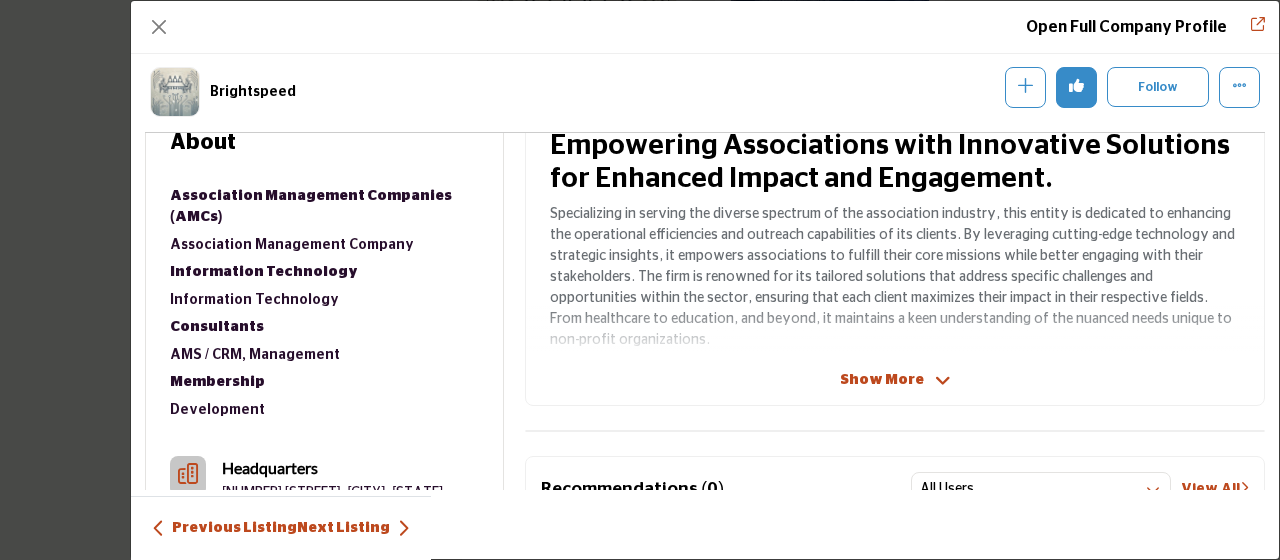 scroll, scrollTop: 0, scrollLeft: 0, axis: both 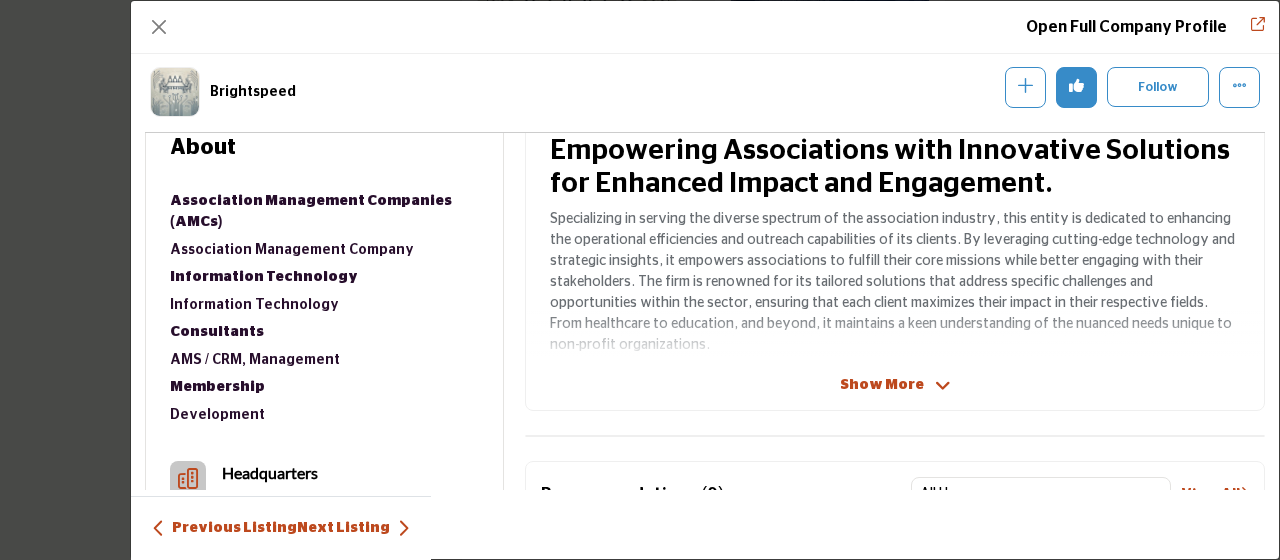 click on "Show More" at bounding box center (882, 385) 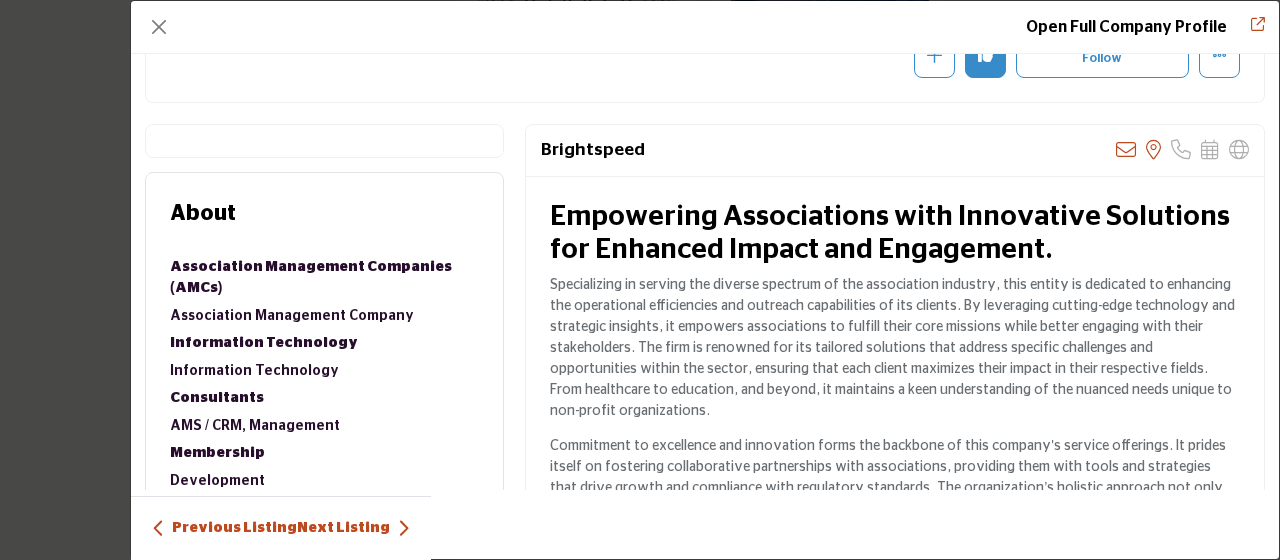 scroll, scrollTop: 449, scrollLeft: 0, axis: vertical 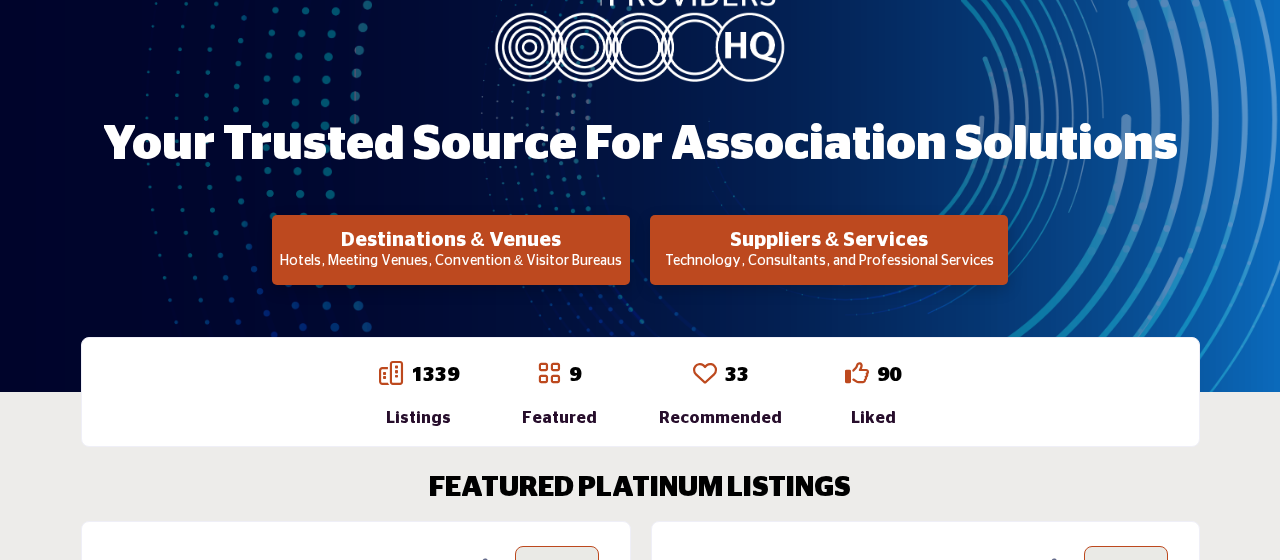 click on "Suppliers & Services
Technology, Consultants, and Professional Services" at bounding box center [451, 250] 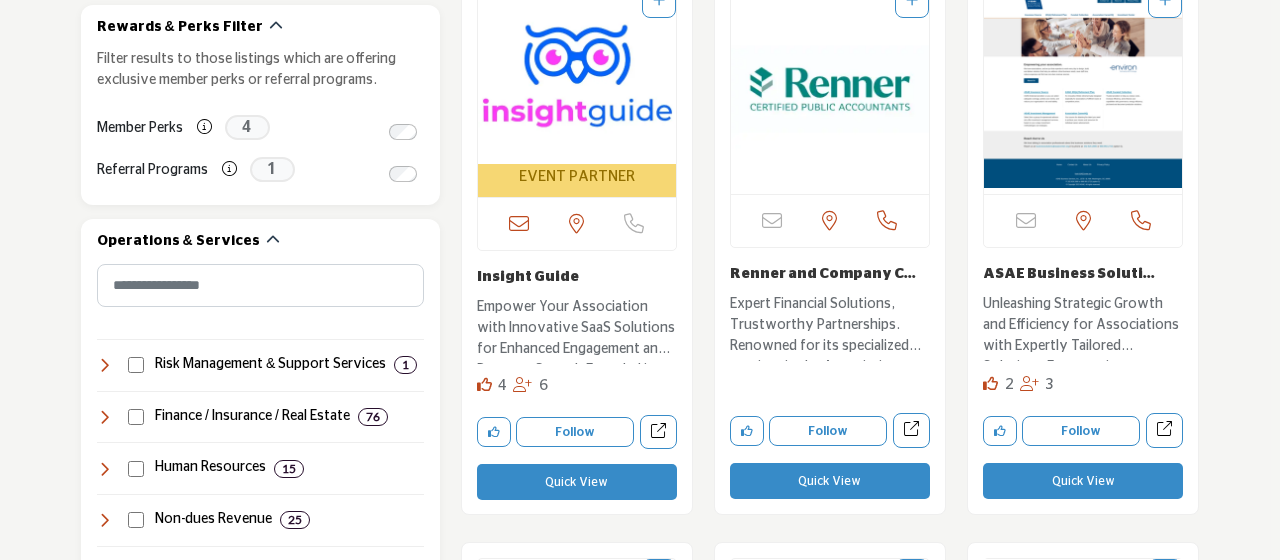 scroll, scrollTop: 848, scrollLeft: 0, axis: vertical 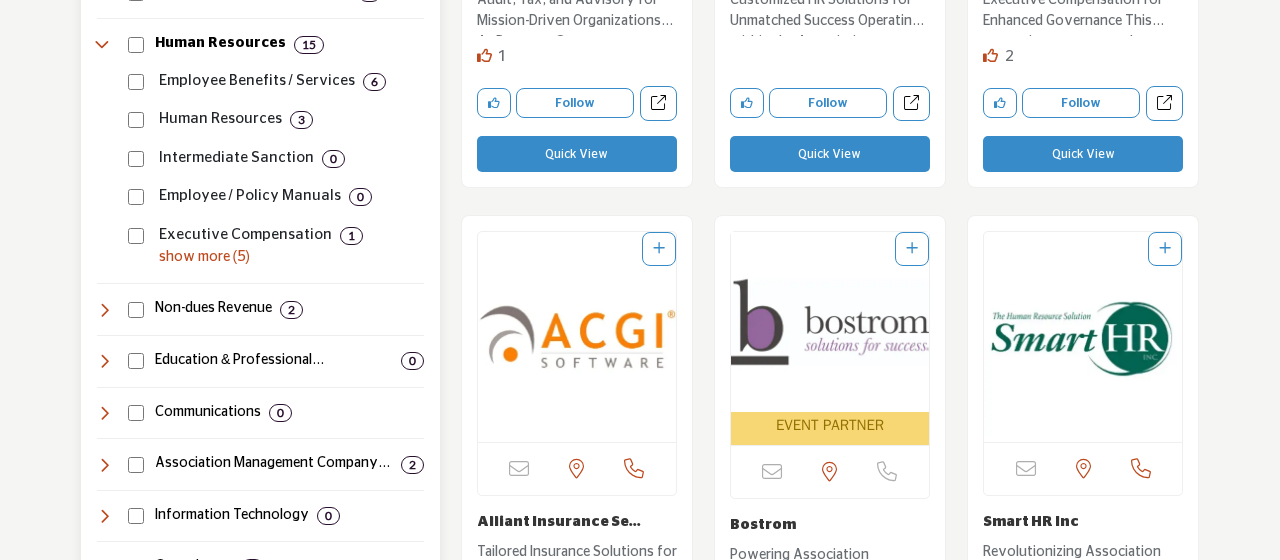 click on "show more (5)" at bounding box center [291, 257] 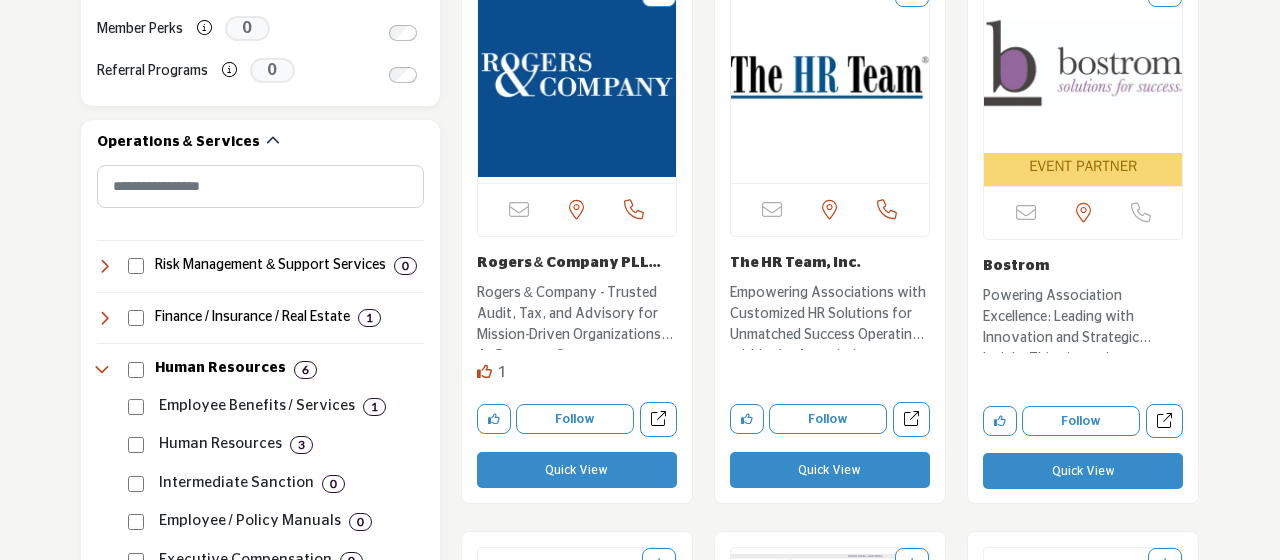 scroll, scrollTop: 848, scrollLeft: 0, axis: vertical 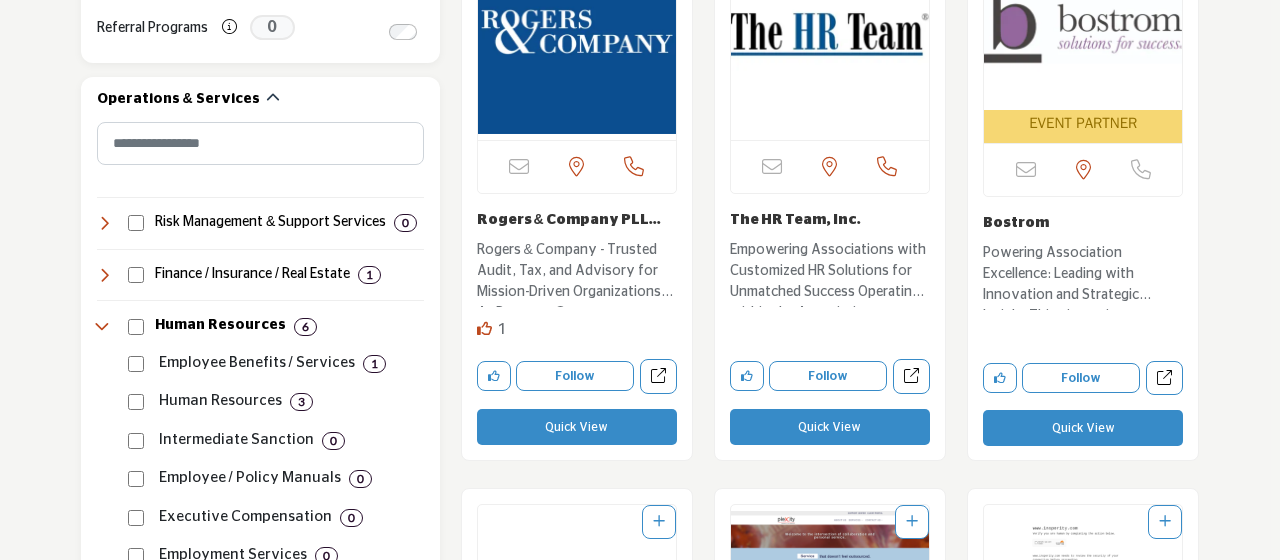 click on "Quick View" at bounding box center [830, 427] 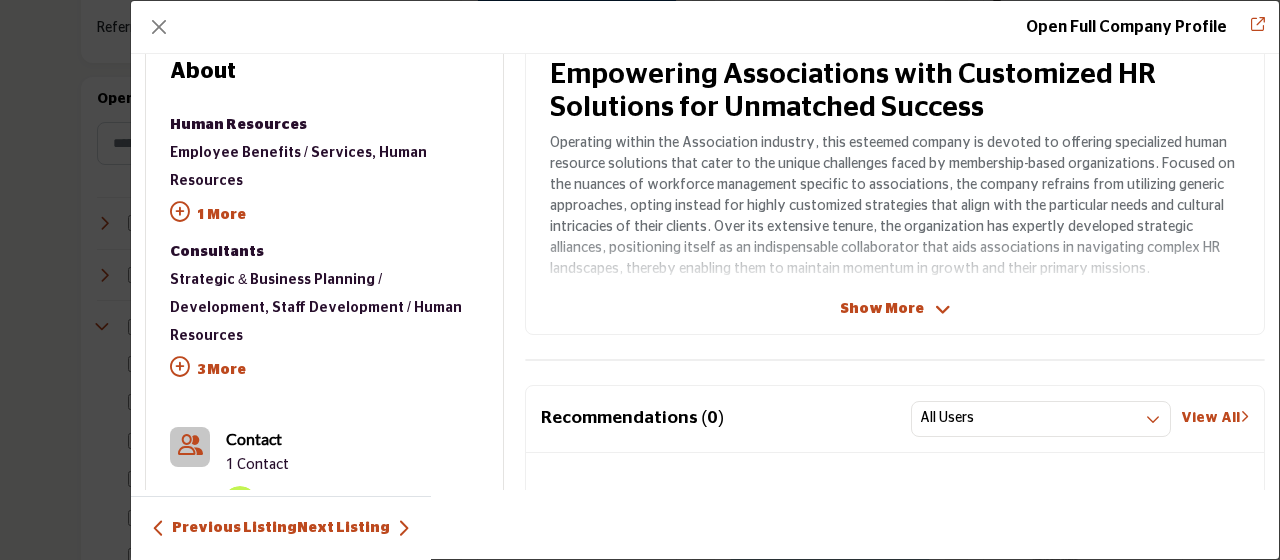 scroll, scrollTop: 449, scrollLeft: 0, axis: vertical 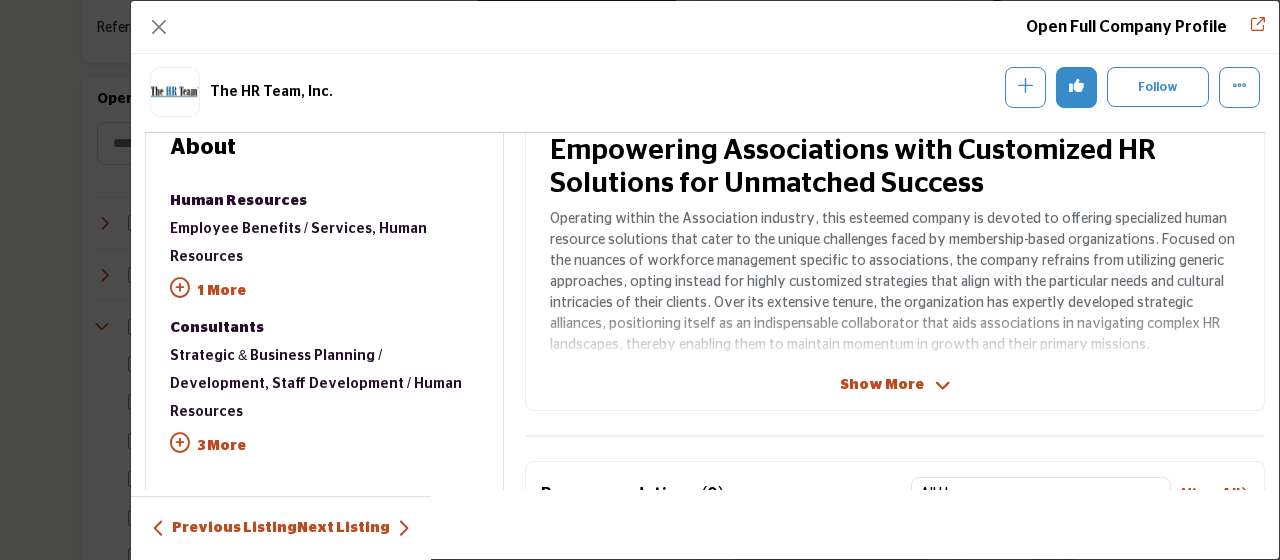 click on "Show More" at bounding box center (882, 385) 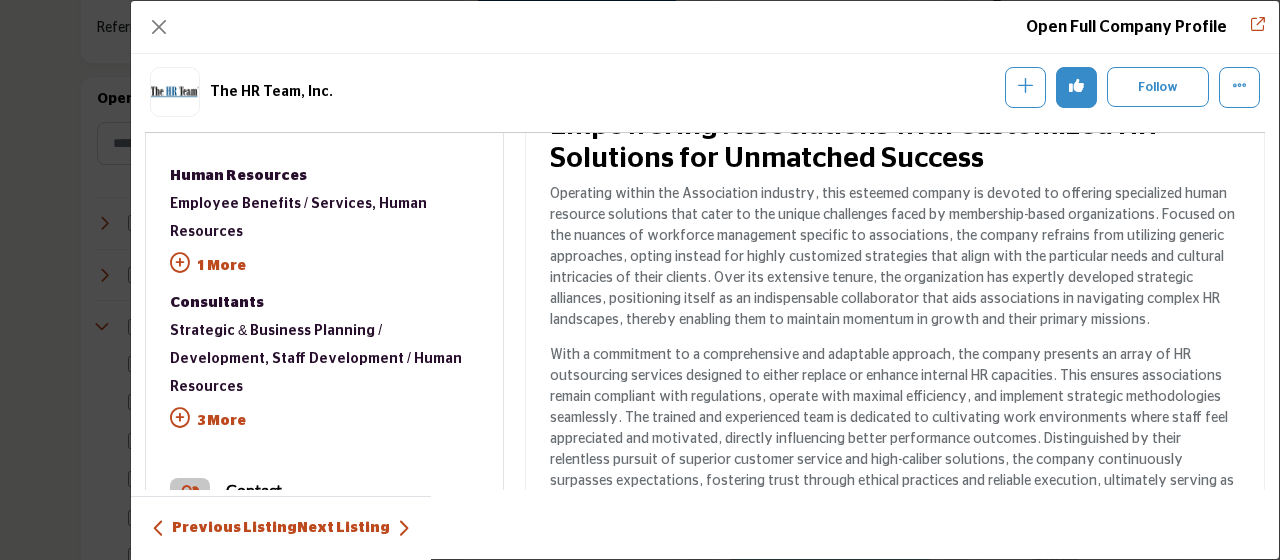 scroll, scrollTop: 347, scrollLeft: 0, axis: vertical 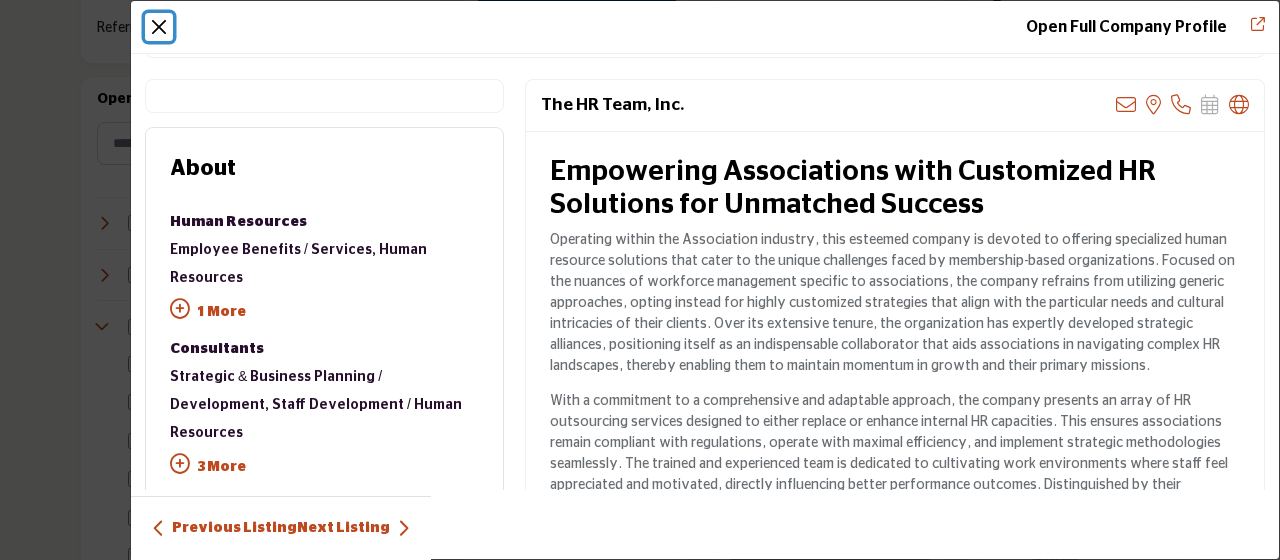 click at bounding box center [159, 27] 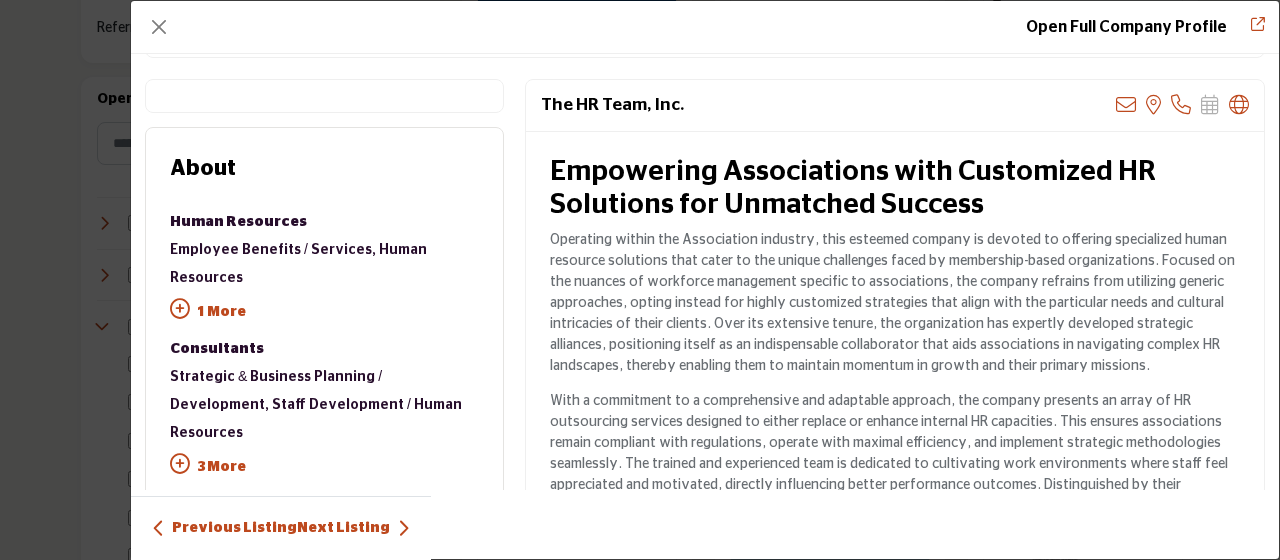 scroll, scrollTop: 347, scrollLeft: 0, axis: vertical 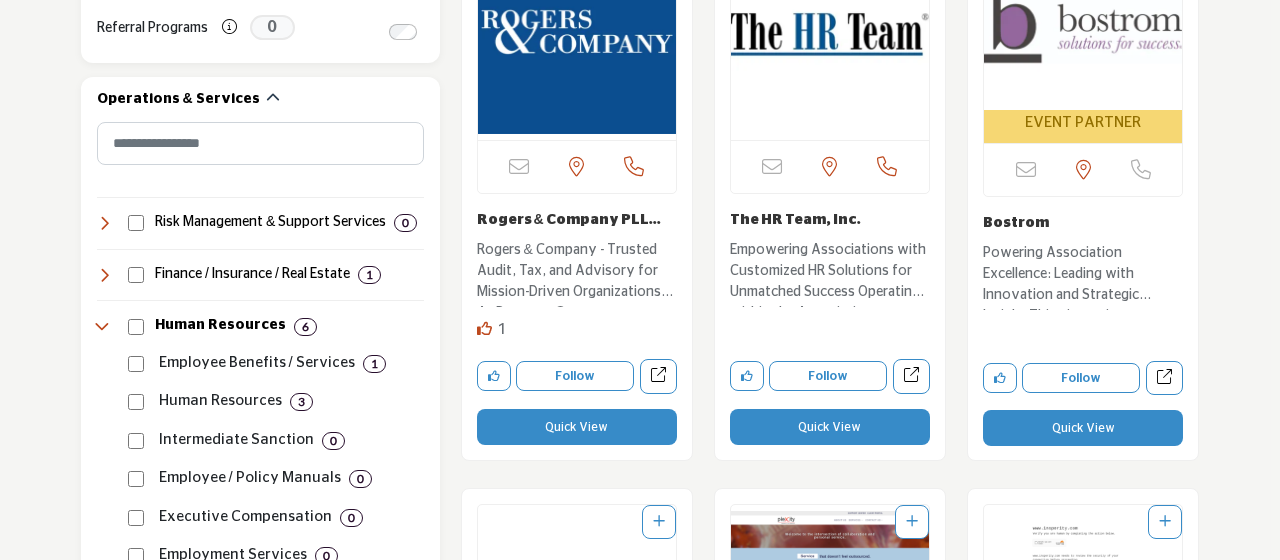 click on "Quick View" at bounding box center (577, 427) 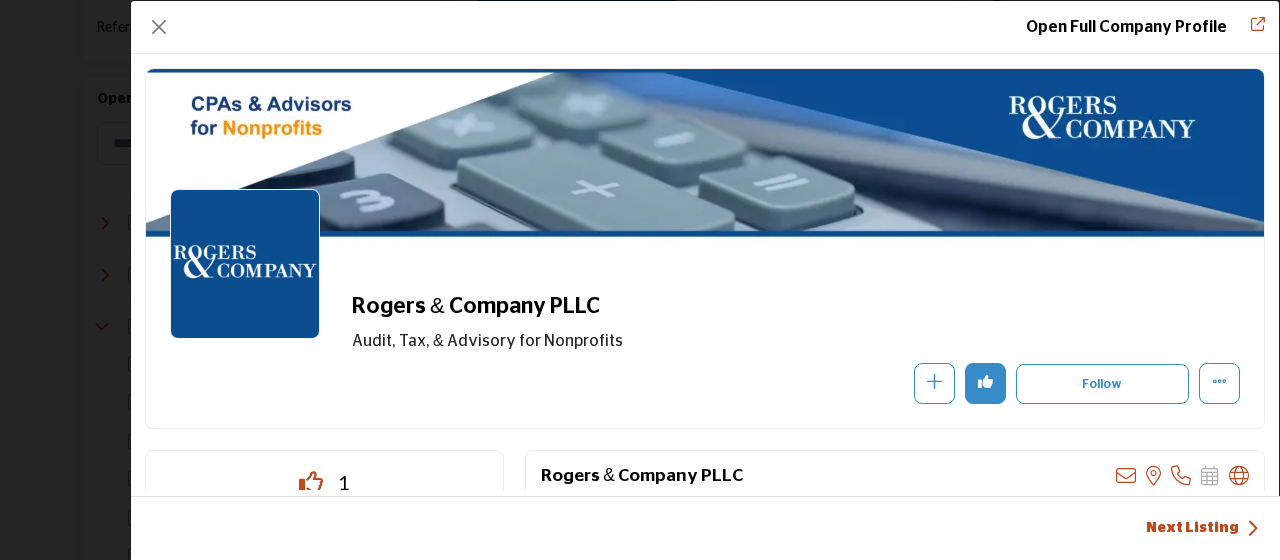scroll, scrollTop: 347, scrollLeft: 0, axis: vertical 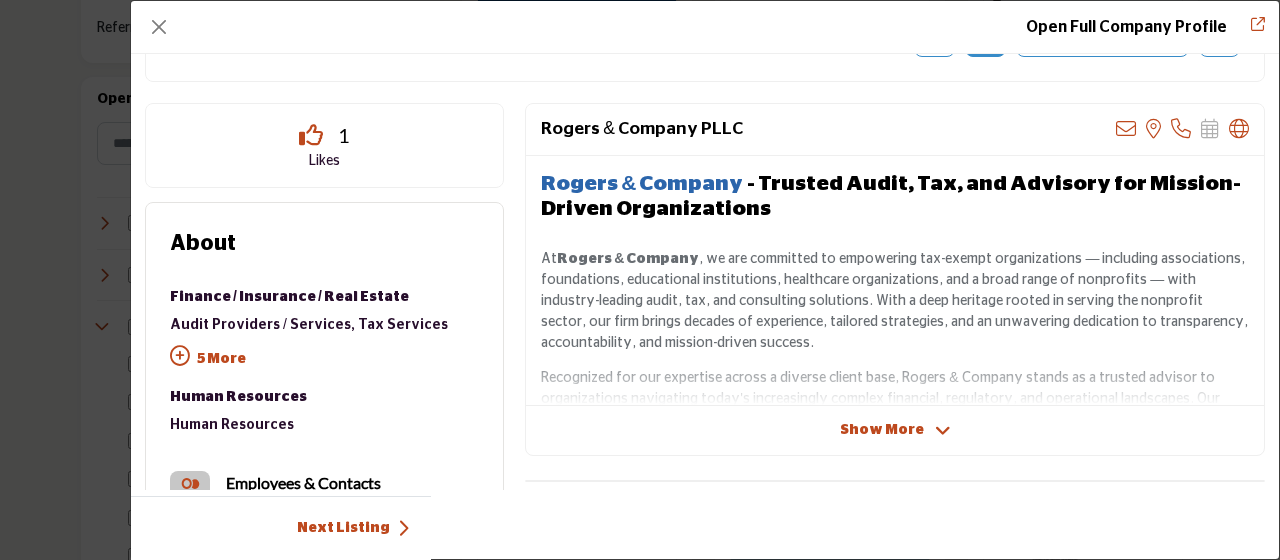 click on "Show More" at bounding box center (895, 430) 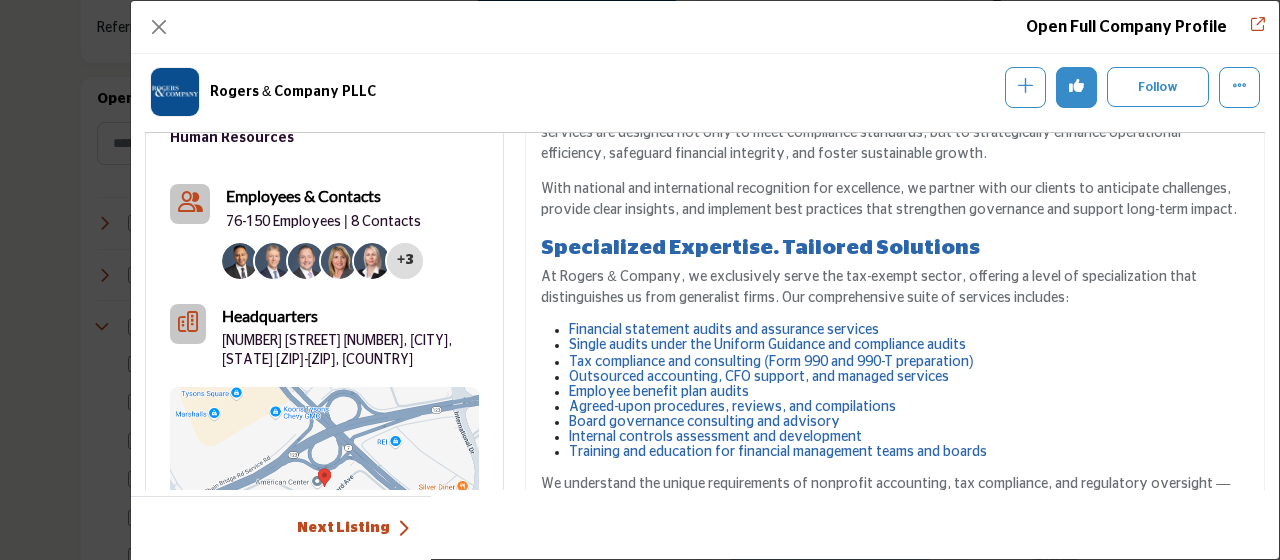 scroll, scrollTop: 715, scrollLeft: 0, axis: vertical 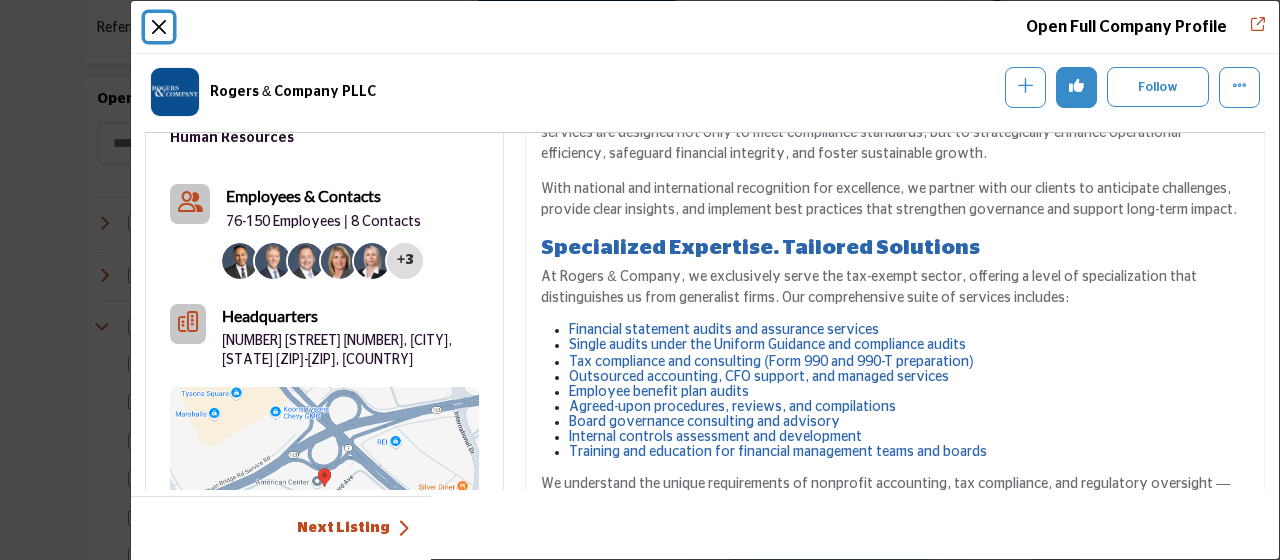 click at bounding box center (159, 27) 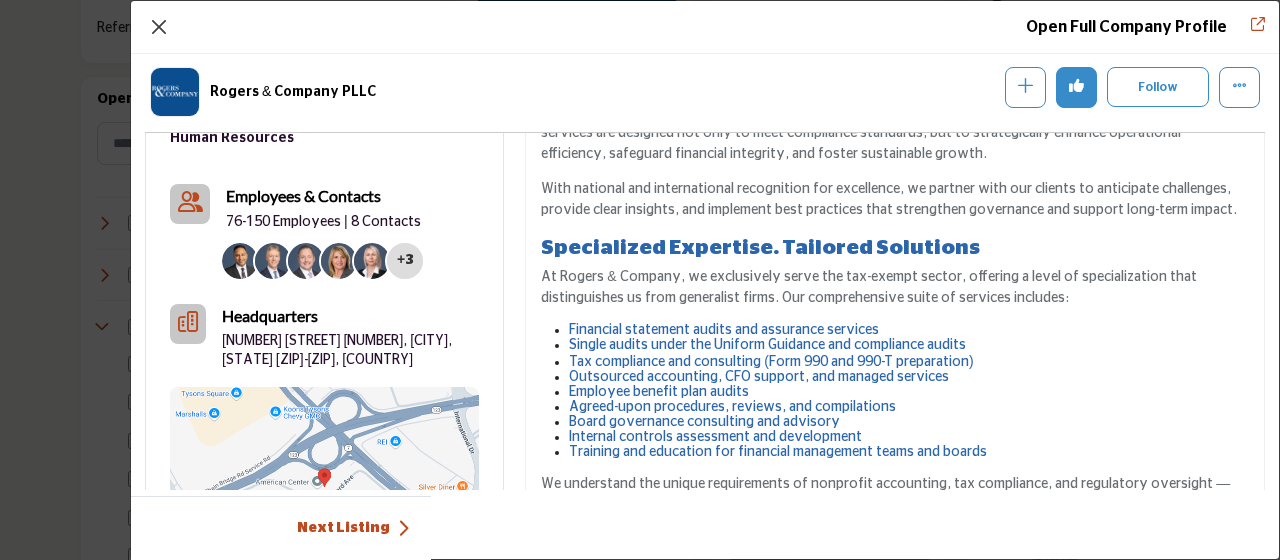 scroll, scrollTop: 715, scrollLeft: 0, axis: vertical 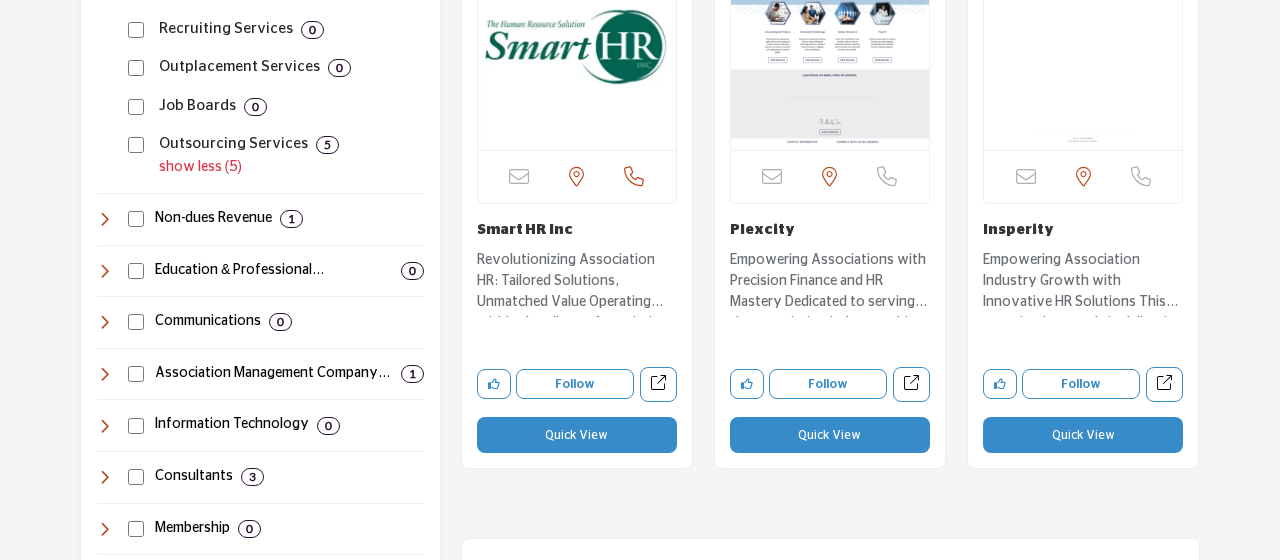 click on "Quick View" at bounding box center [577, 435] 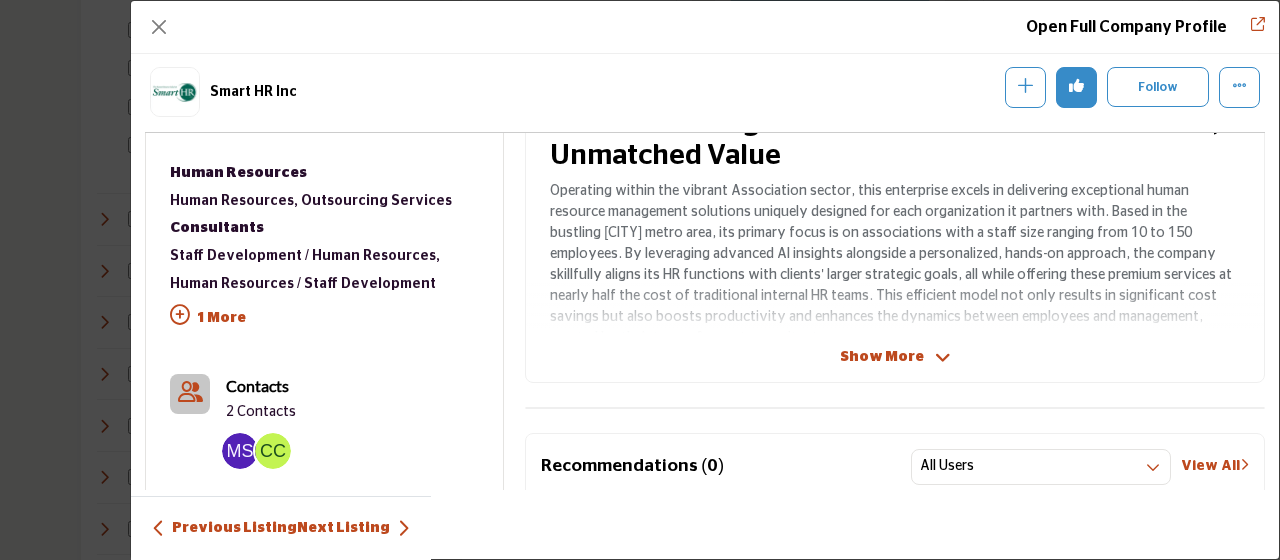 scroll, scrollTop: 469, scrollLeft: 0, axis: vertical 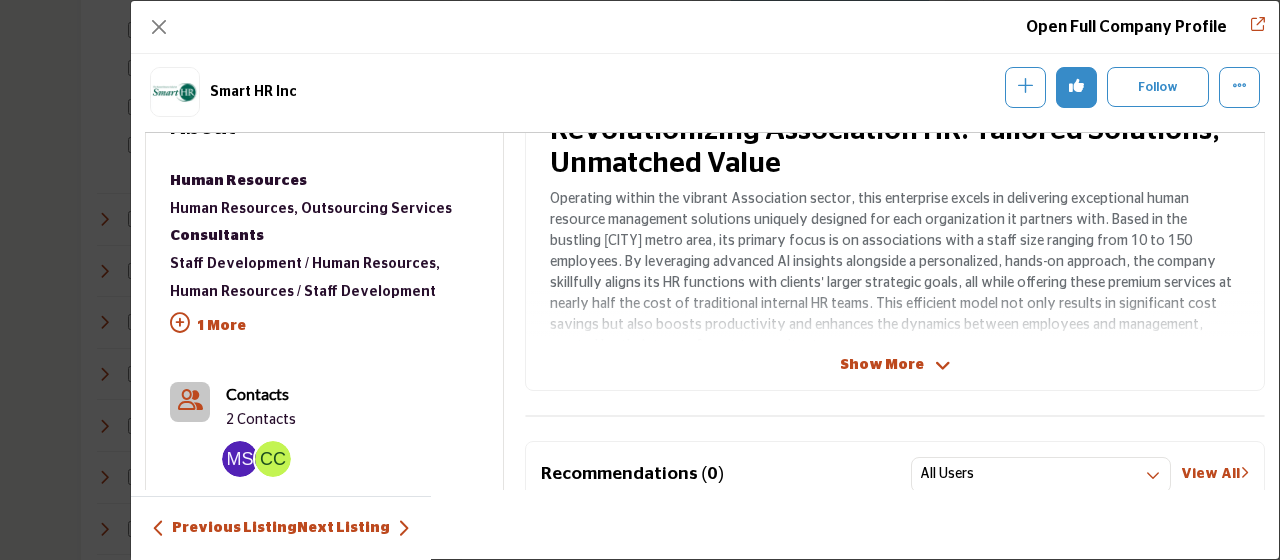 click on "Show More" at bounding box center (882, 365) 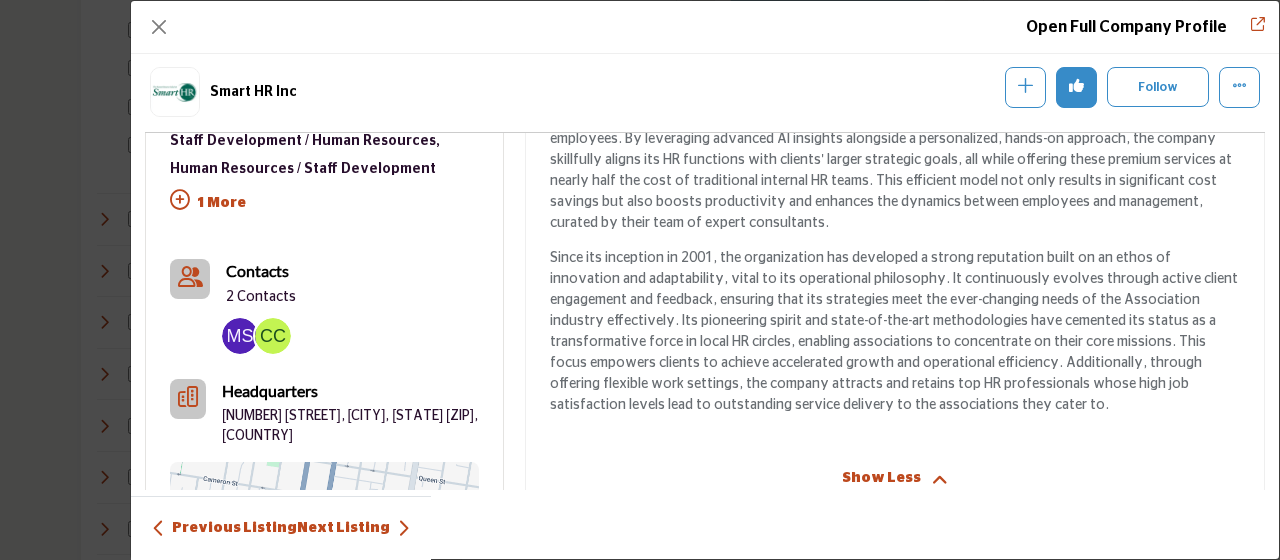 scroll, scrollTop: 0, scrollLeft: 0, axis: both 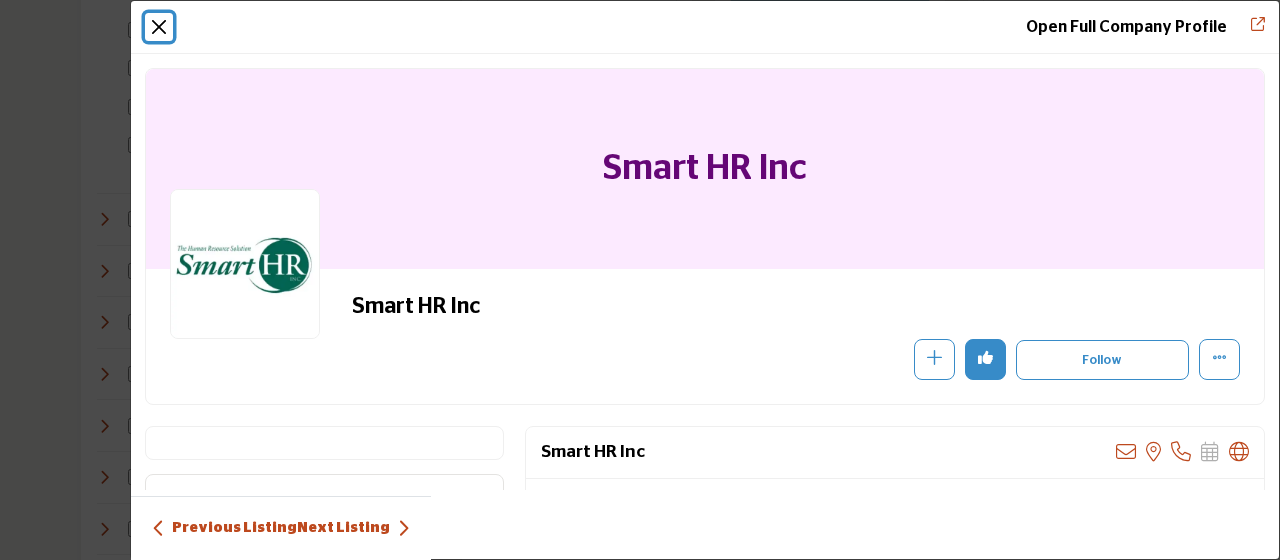 click at bounding box center [159, 27] 